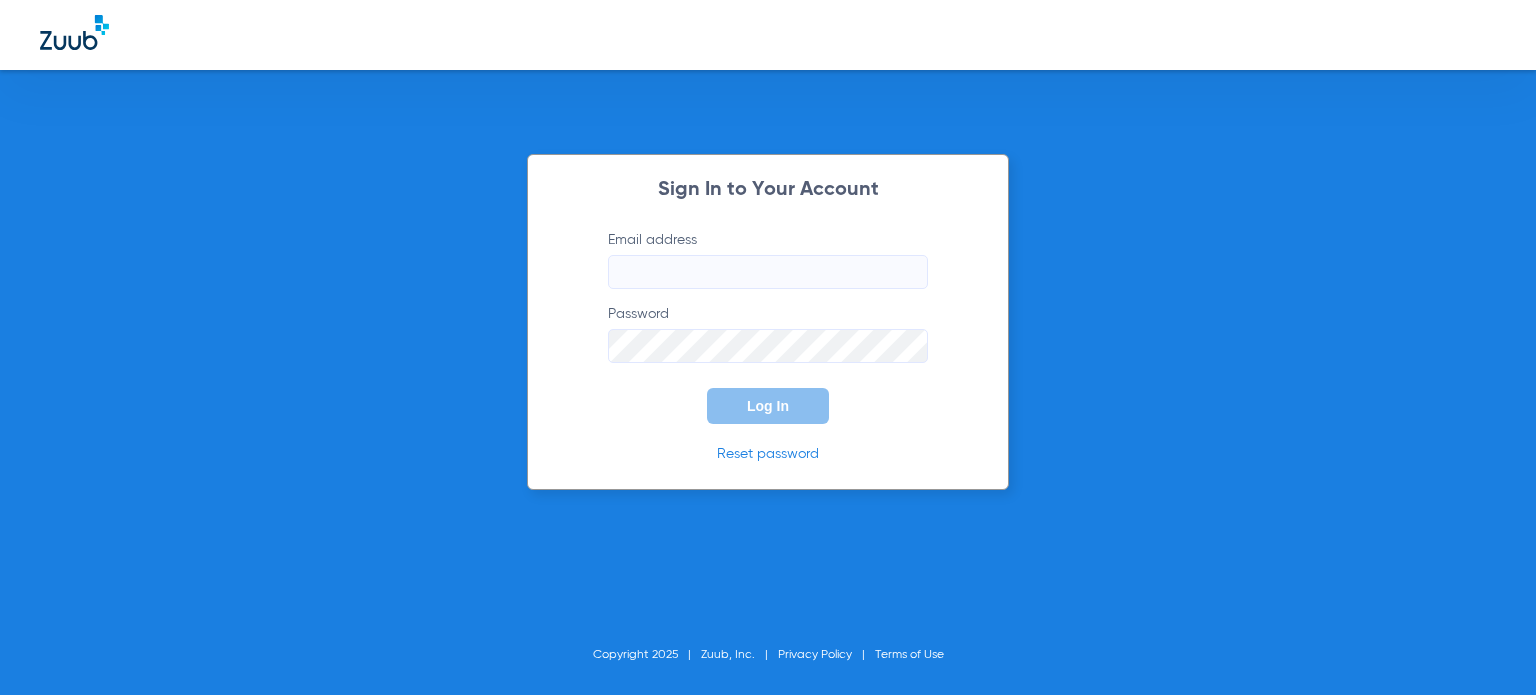 scroll, scrollTop: 0, scrollLeft: 0, axis: both 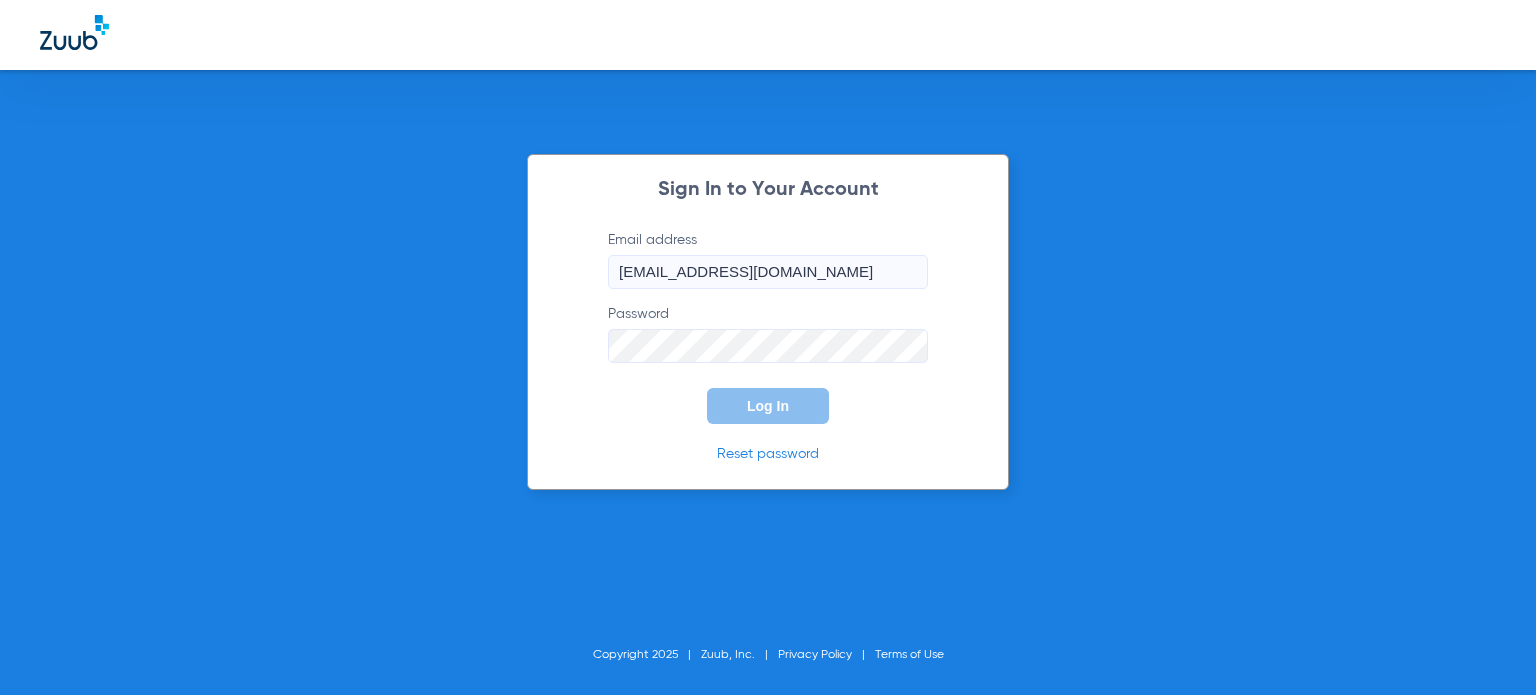 click on "Log In" 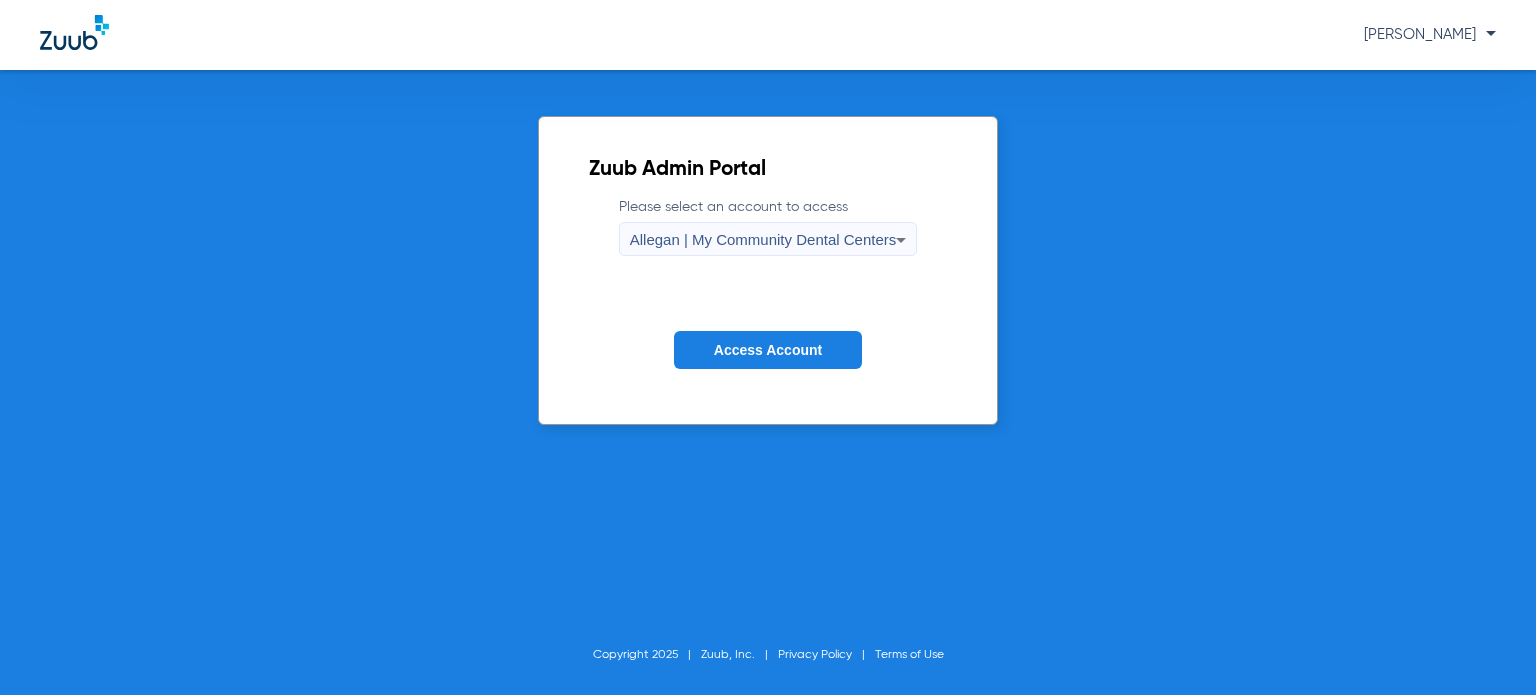 click on "Allegan | My Community Dental Centers" at bounding box center (763, 240) 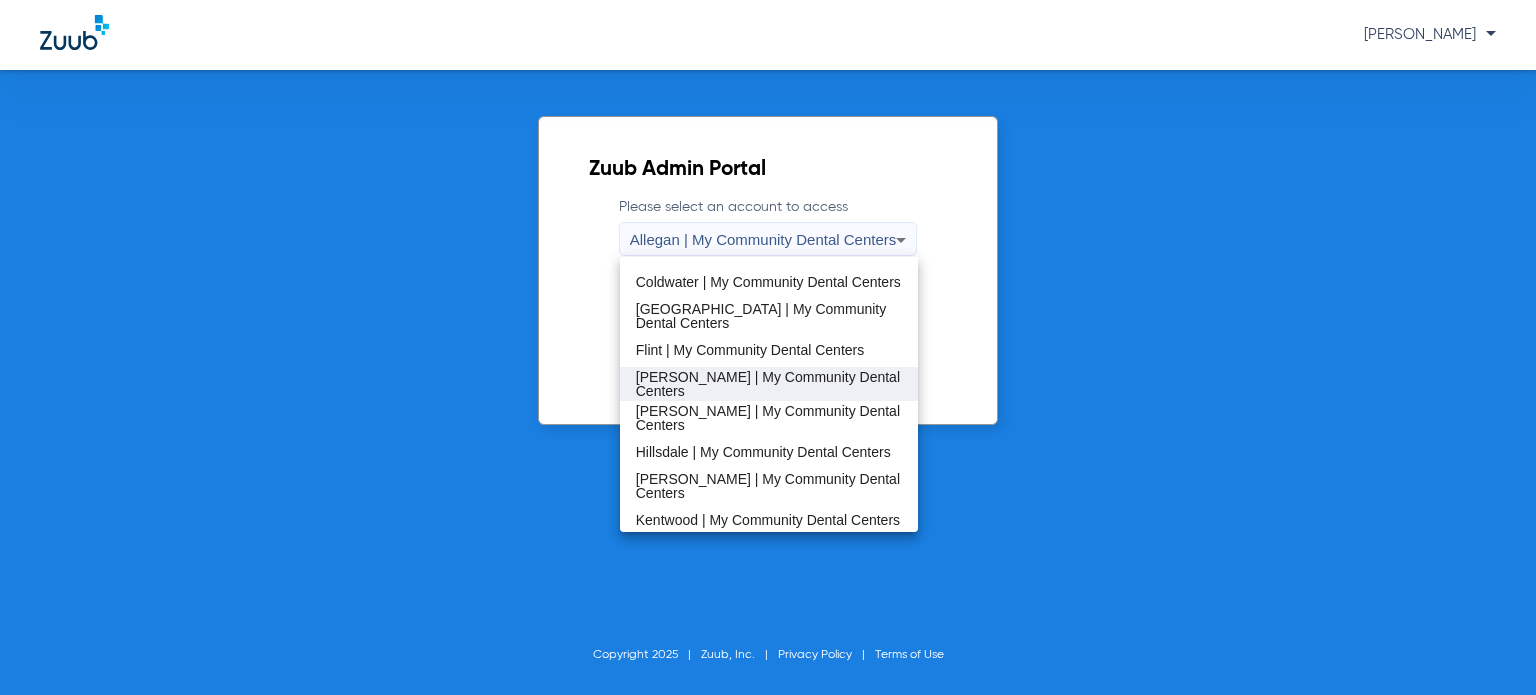 scroll, scrollTop: 300, scrollLeft: 0, axis: vertical 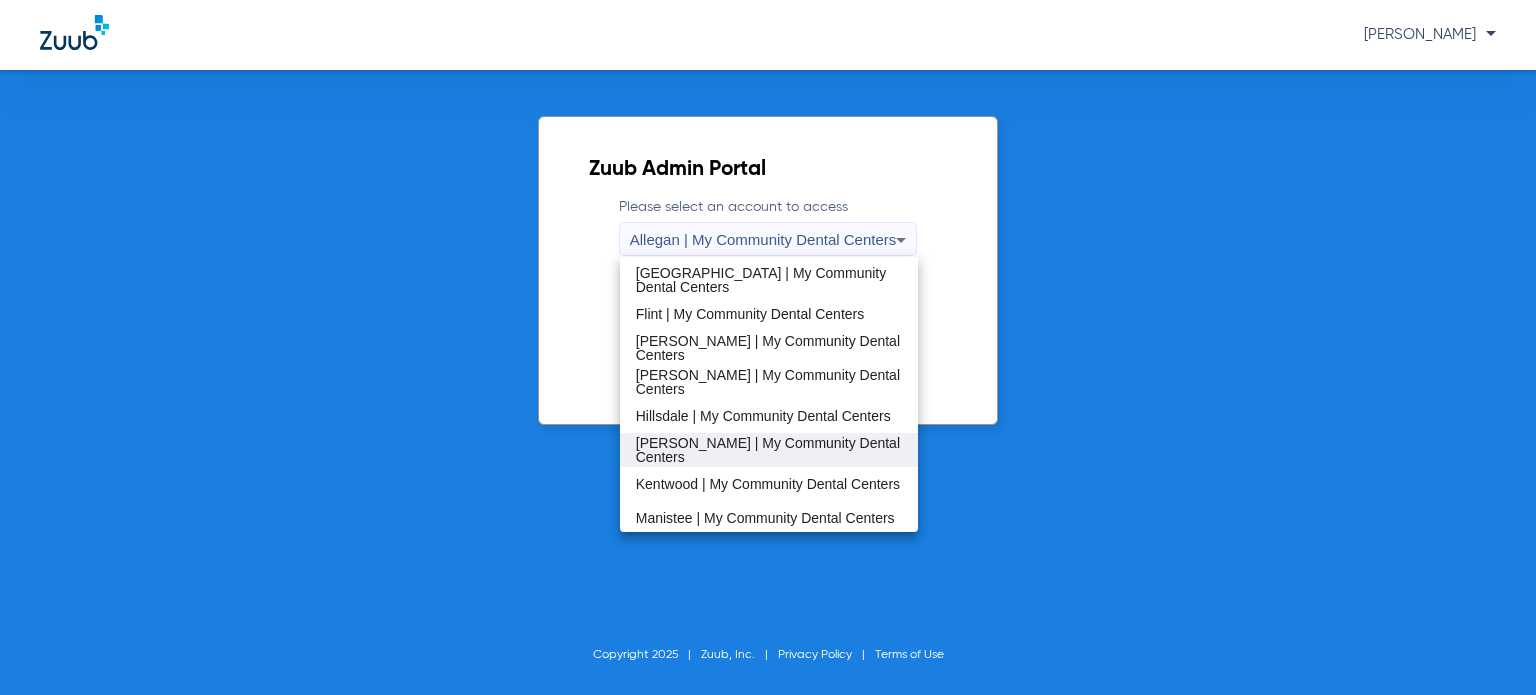 click on "[PERSON_NAME] | My Community Dental Centers" at bounding box center (769, 450) 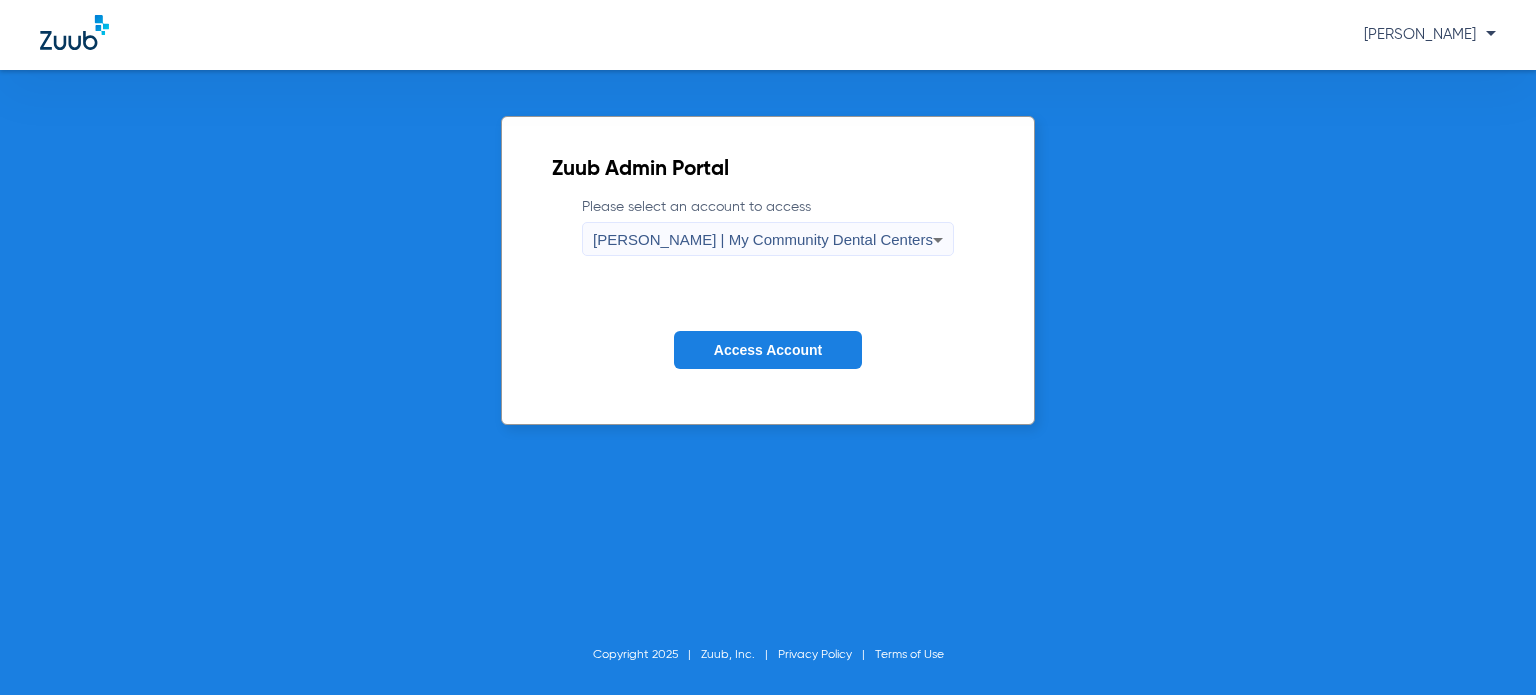 click on "Access Account" 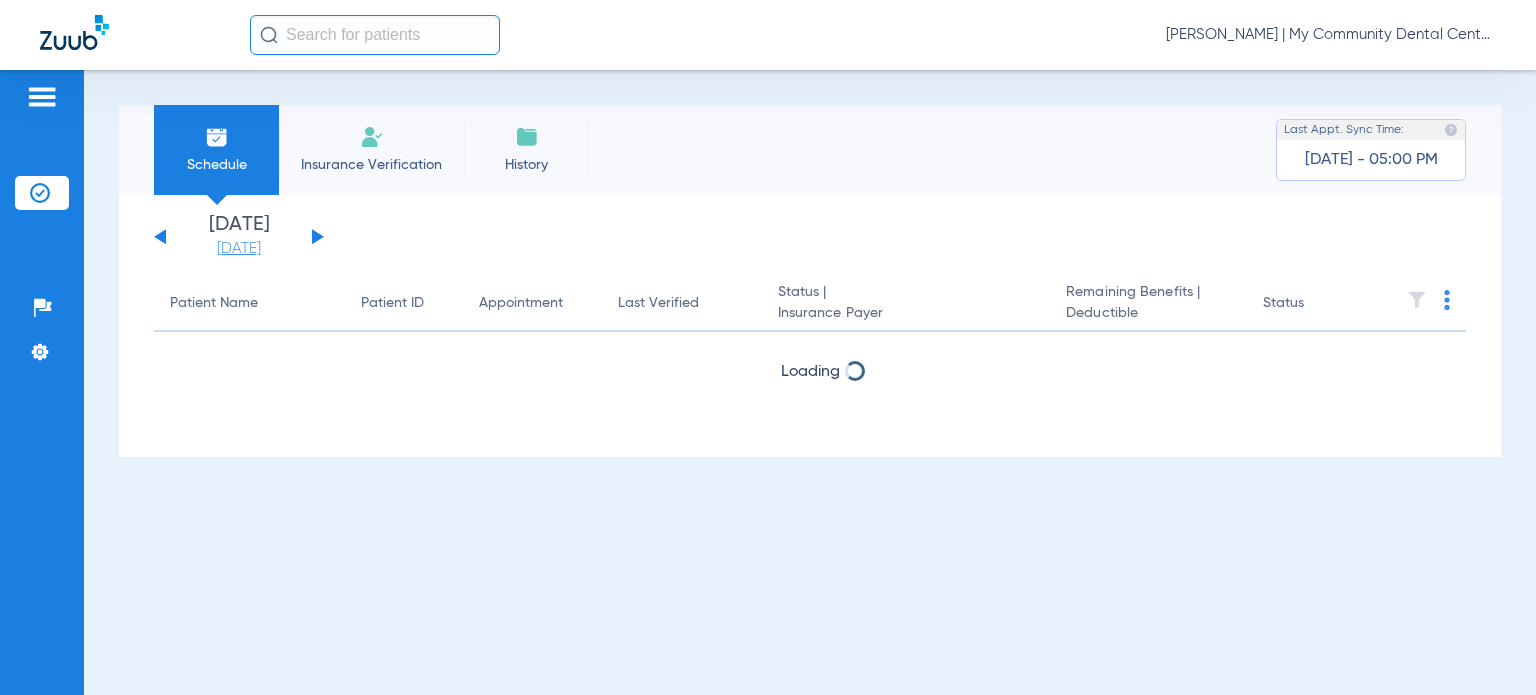 click on "[DATE]" 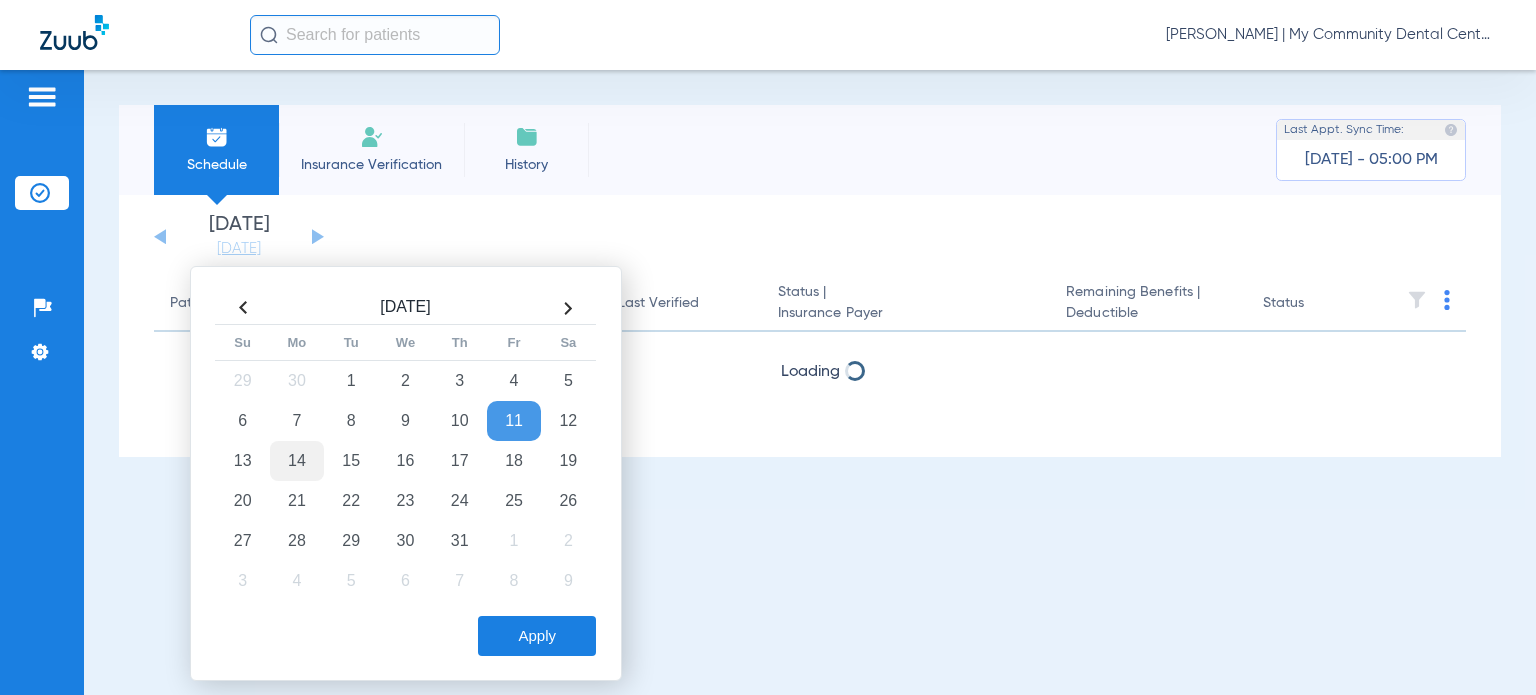 click on "14" 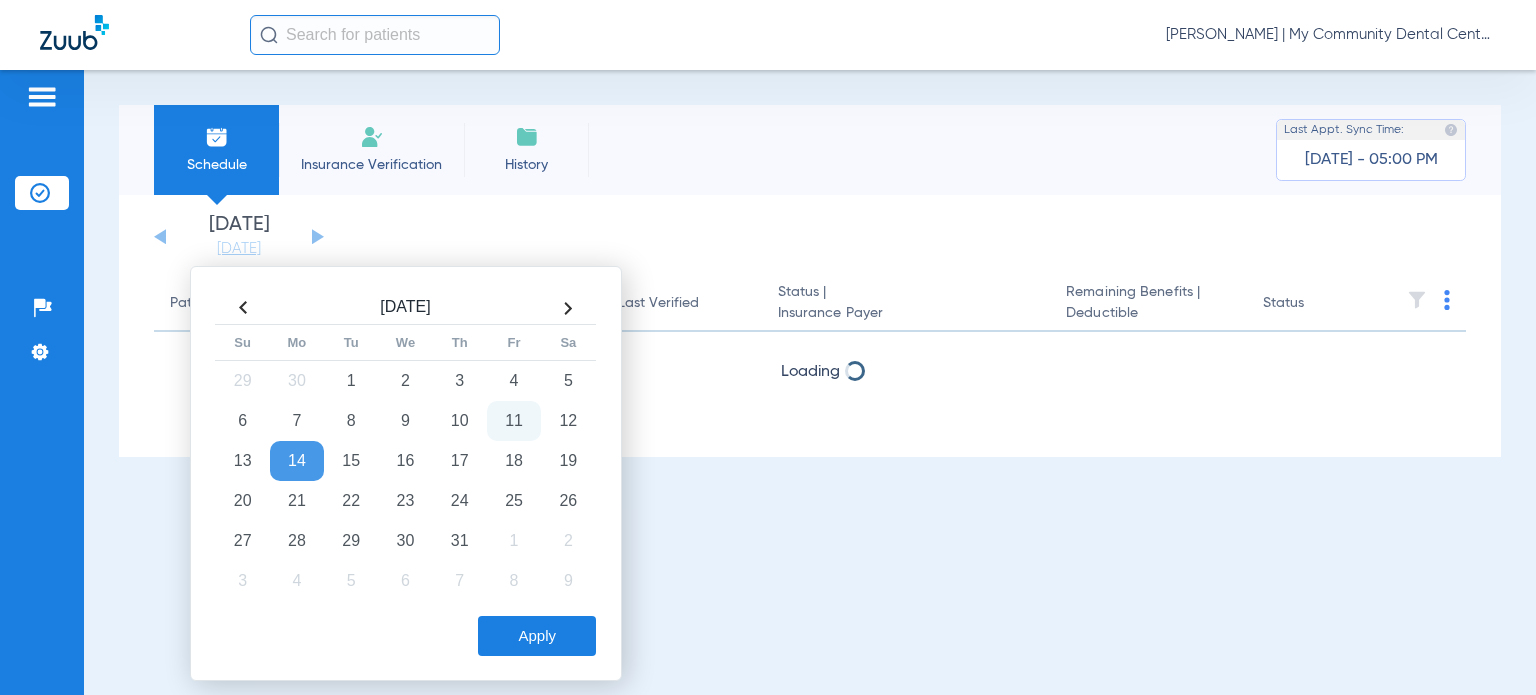 click on "Apply" 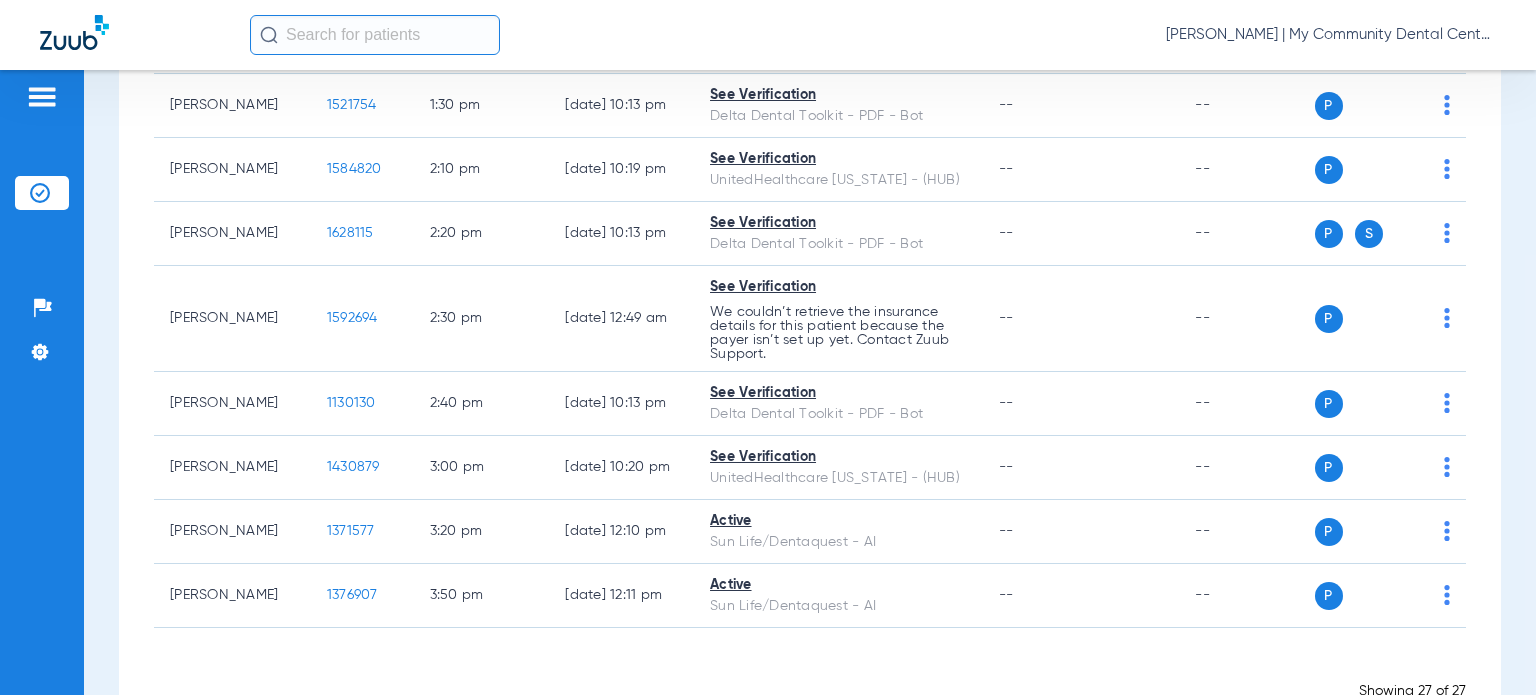 scroll, scrollTop: 1100, scrollLeft: 0, axis: vertical 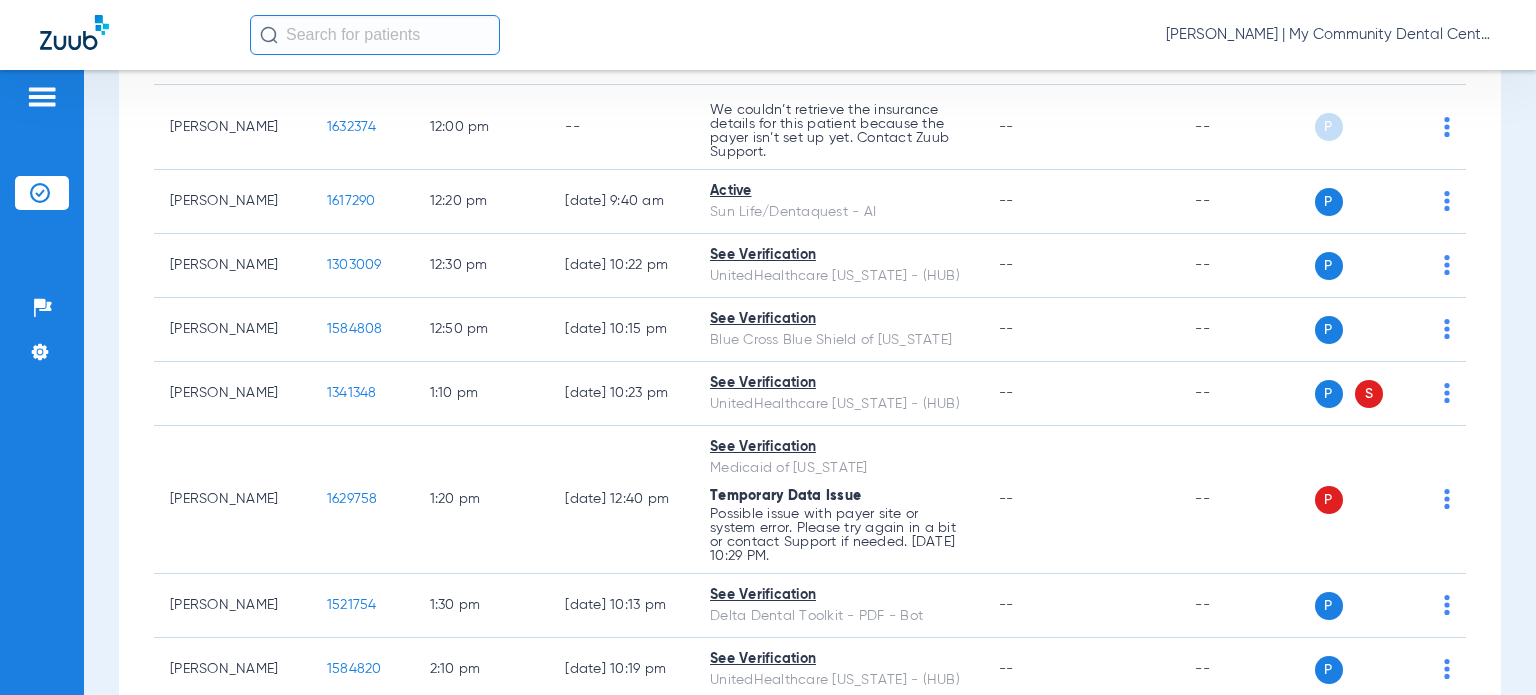 click on "[PERSON_NAME] | My Community Dental Centers" 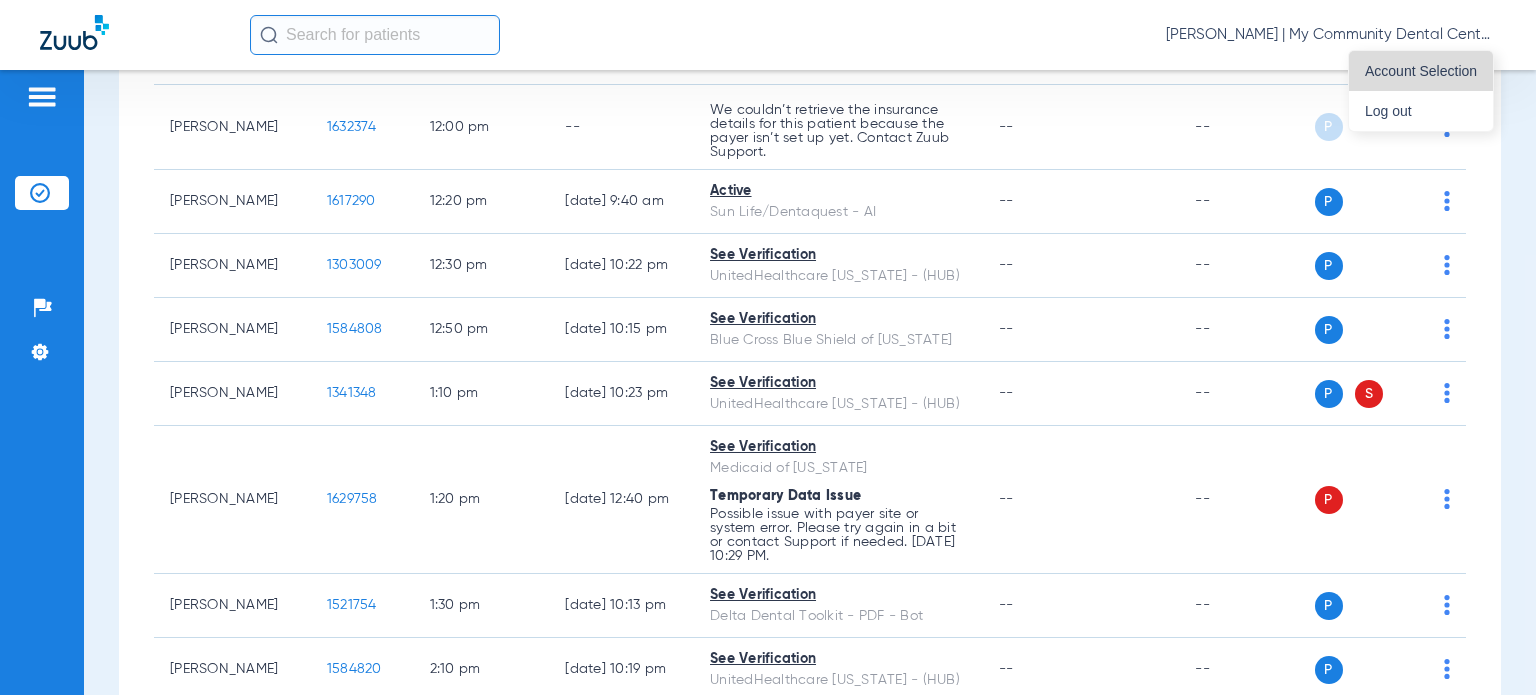 click on "Account Selection" at bounding box center (1421, 71) 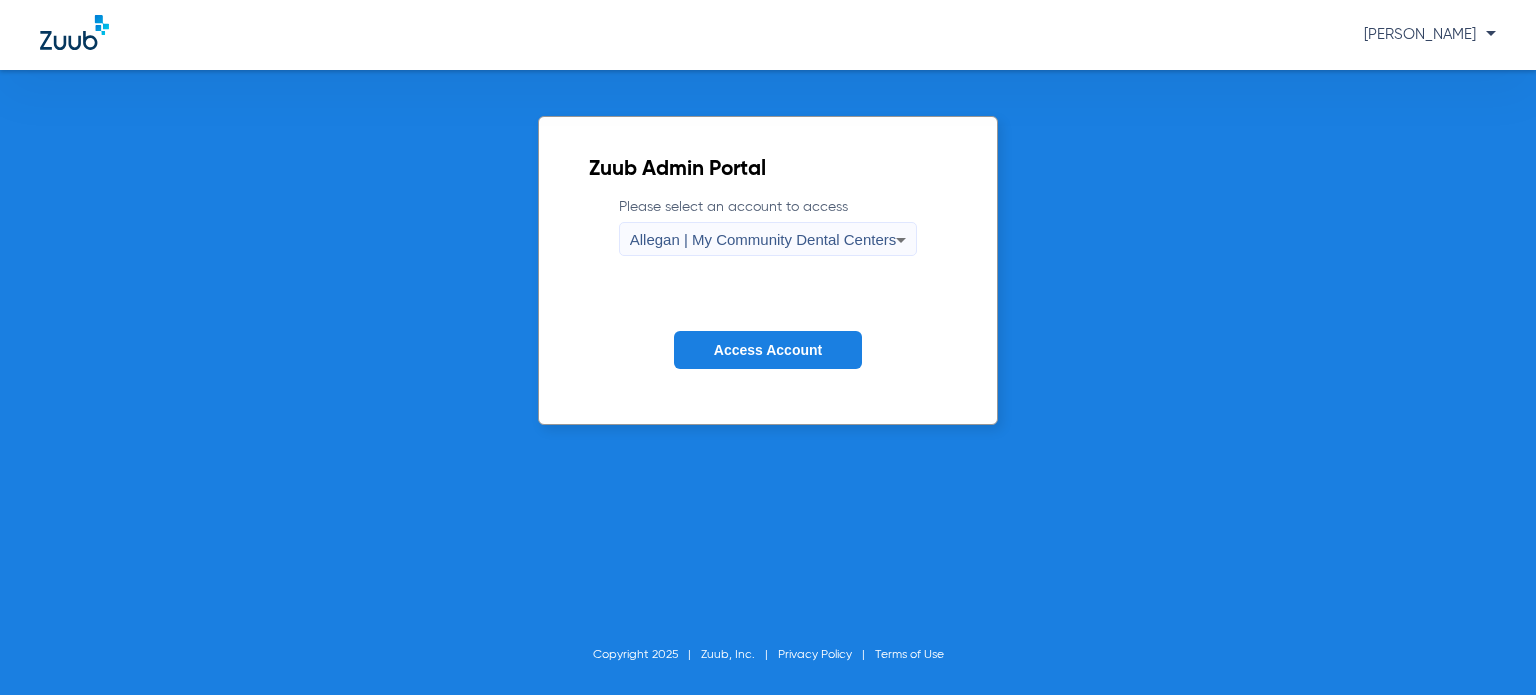 click on "Allegan | My Community Dental Centers" at bounding box center (763, 240) 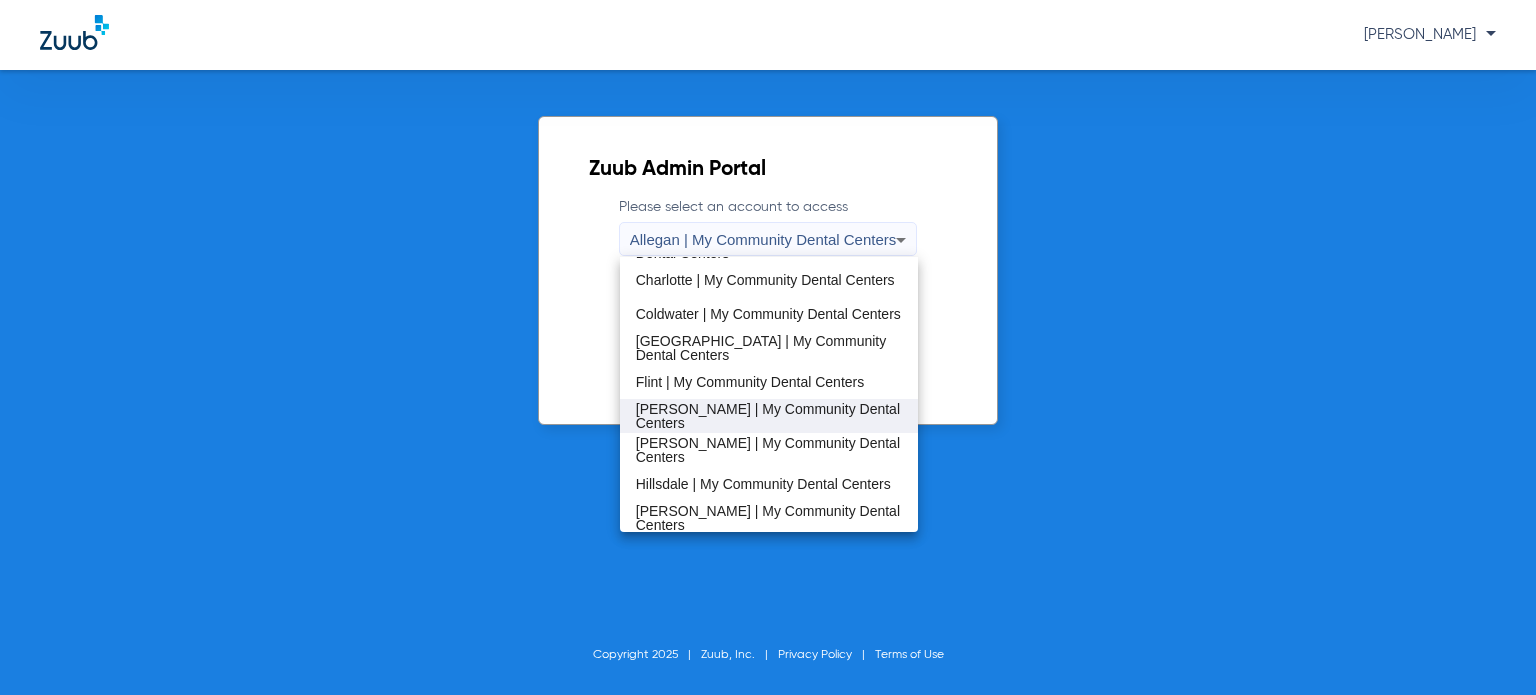 scroll, scrollTop: 300, scrollLeft: 0, axis: vertical 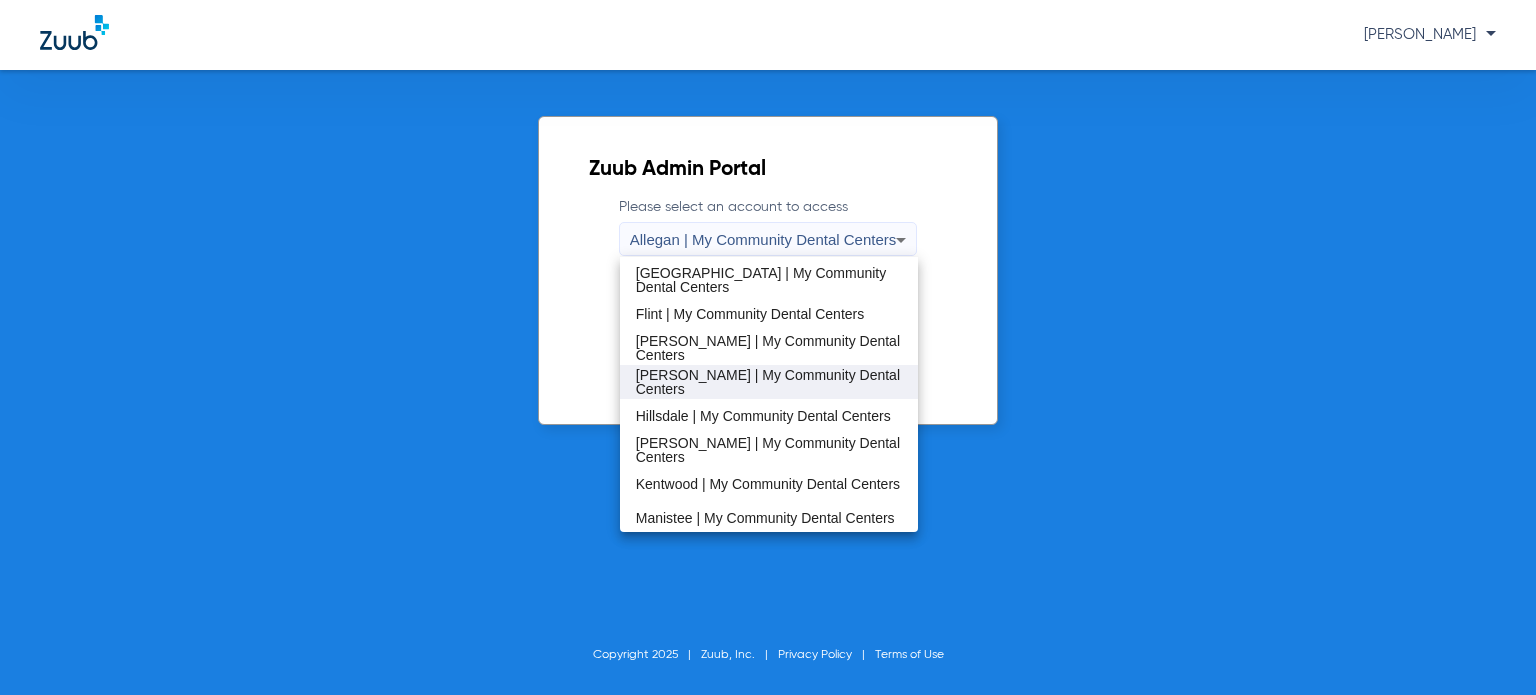 click on "[PERSON_NAME] | My Community Dental Centers" at bounding box center (769, 382) 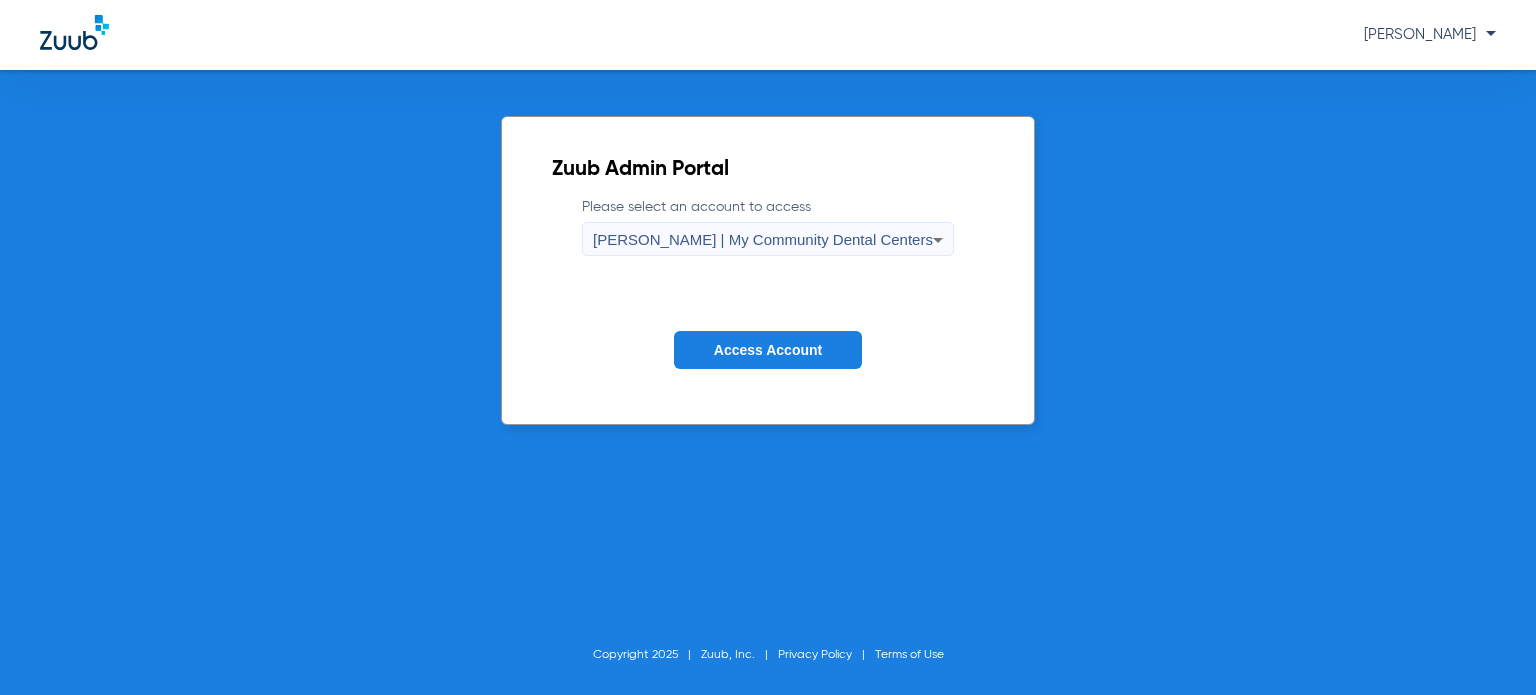 click on "[PERSON_NAME] | My Community Dental Centers" at bounding box center [763, 240] 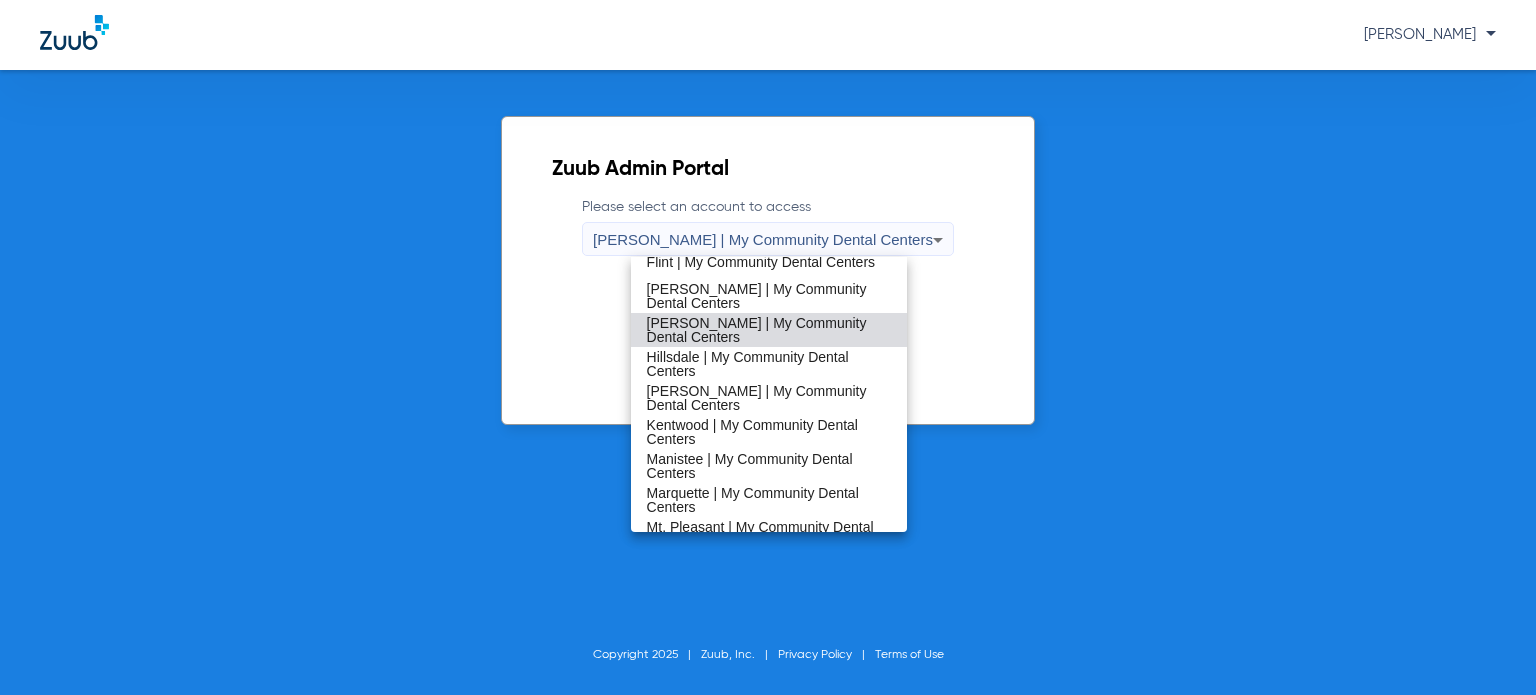 scroll, scrollTop: 367, scrollLeft: 0, axis: vertical 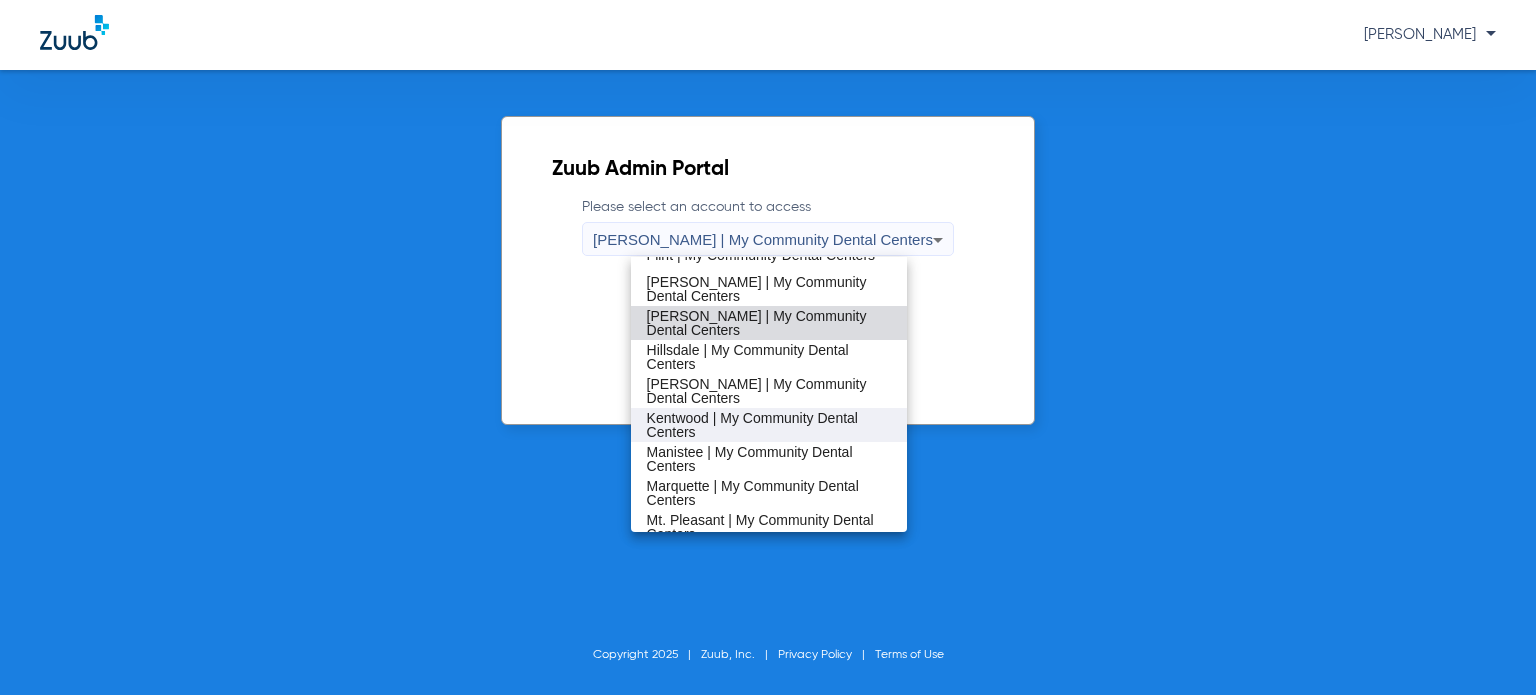 click on "Kentwood | My Community Dental Centers" at bounding box center [769, 425] 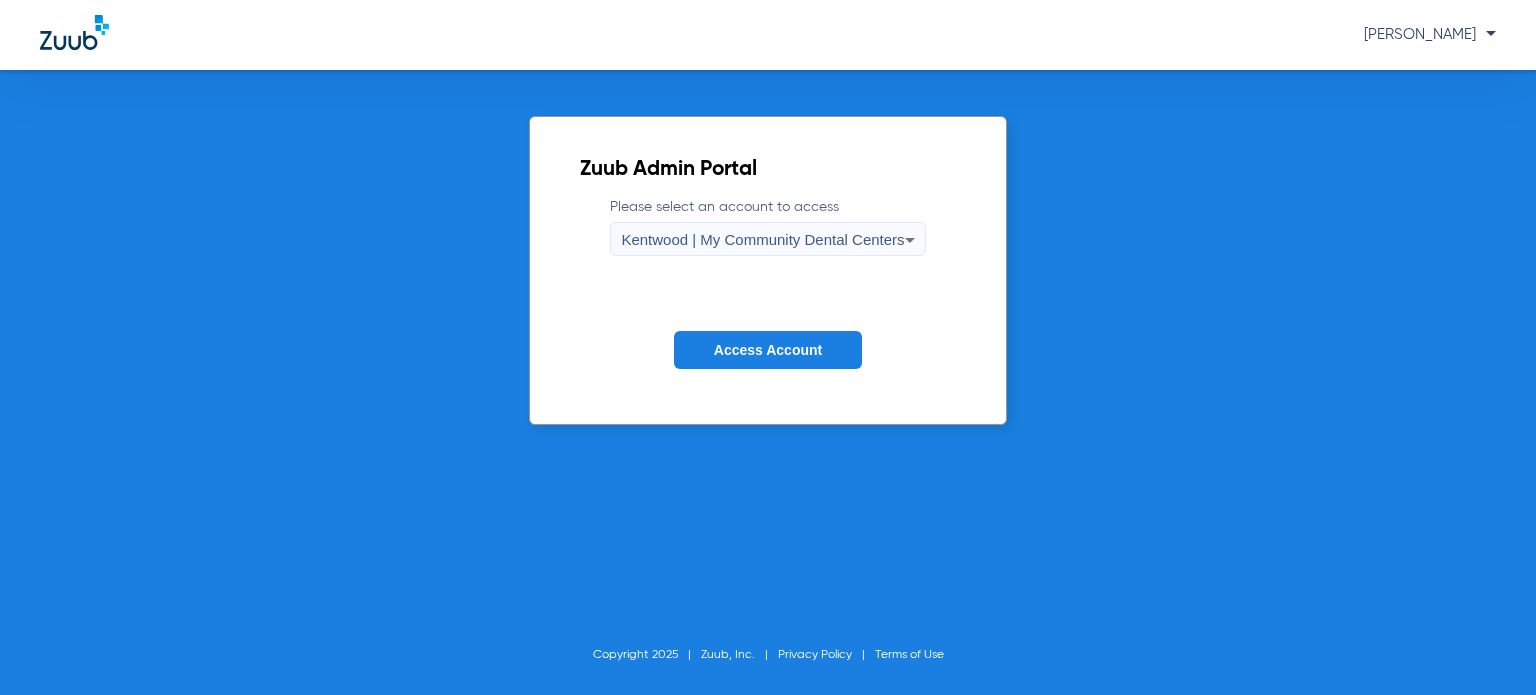 click on "Access Account" 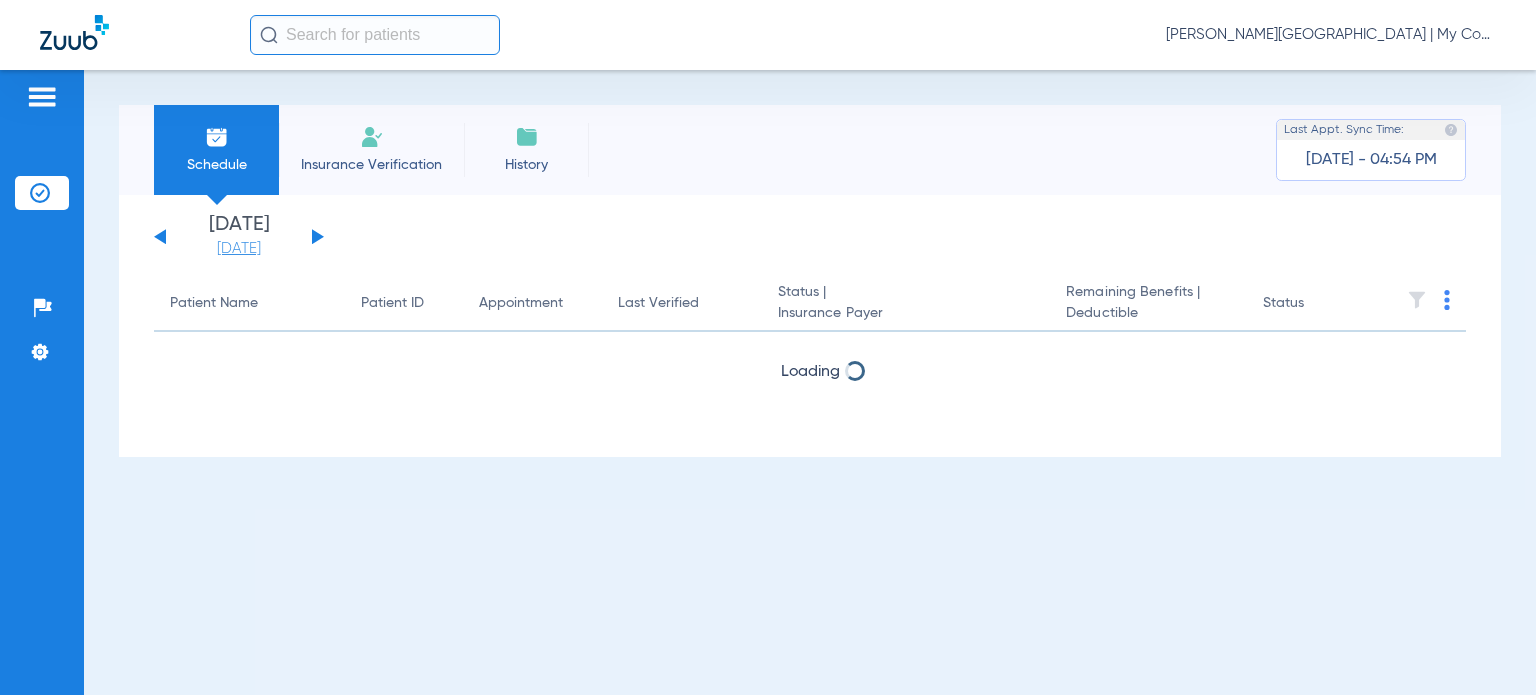 click on "[DATE]" 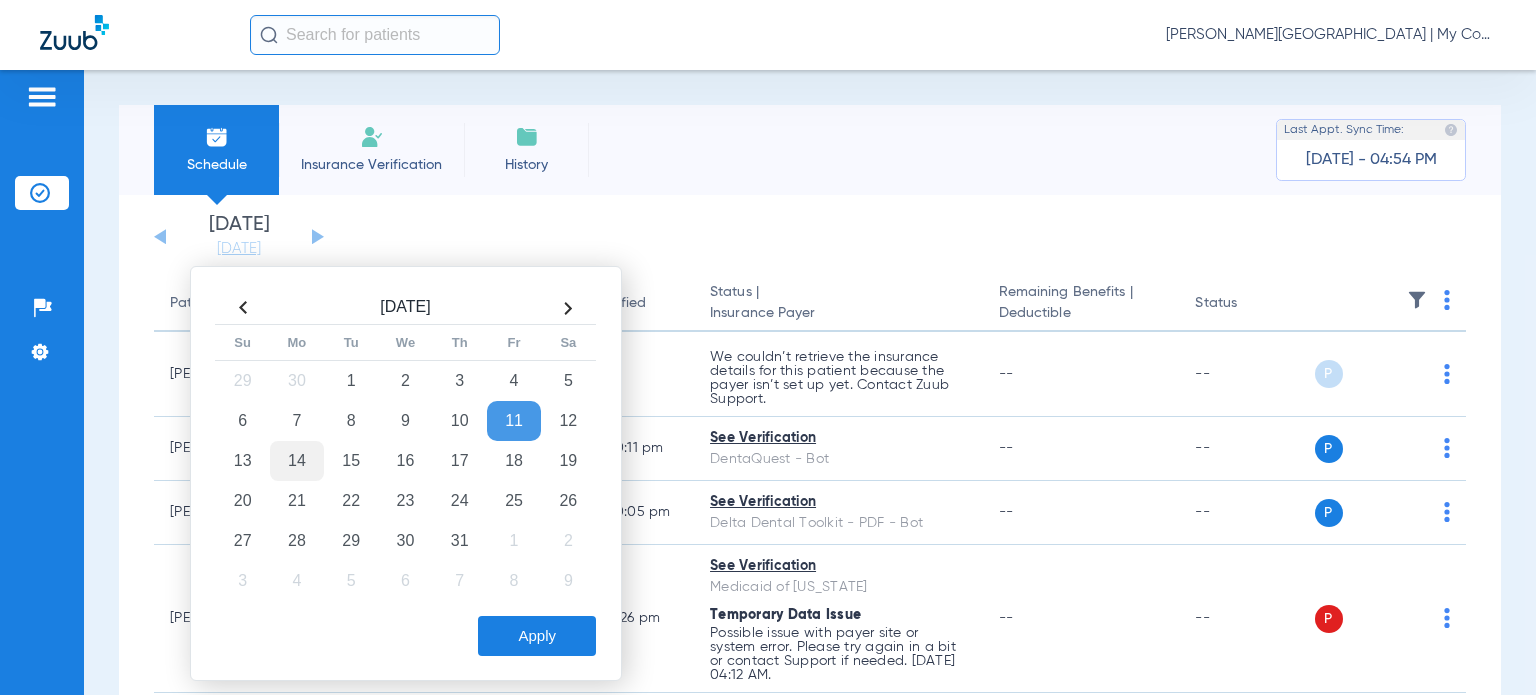 click on "14" 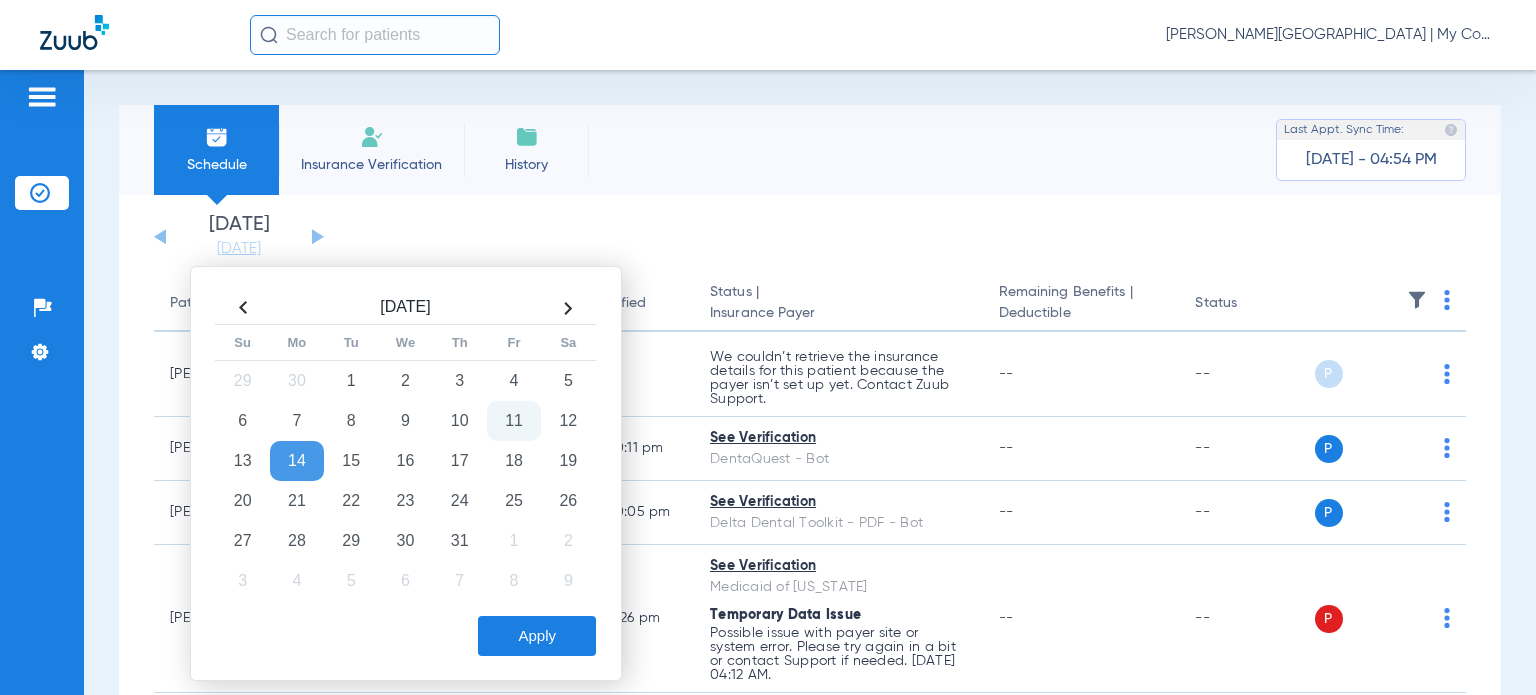 click on "Apply" 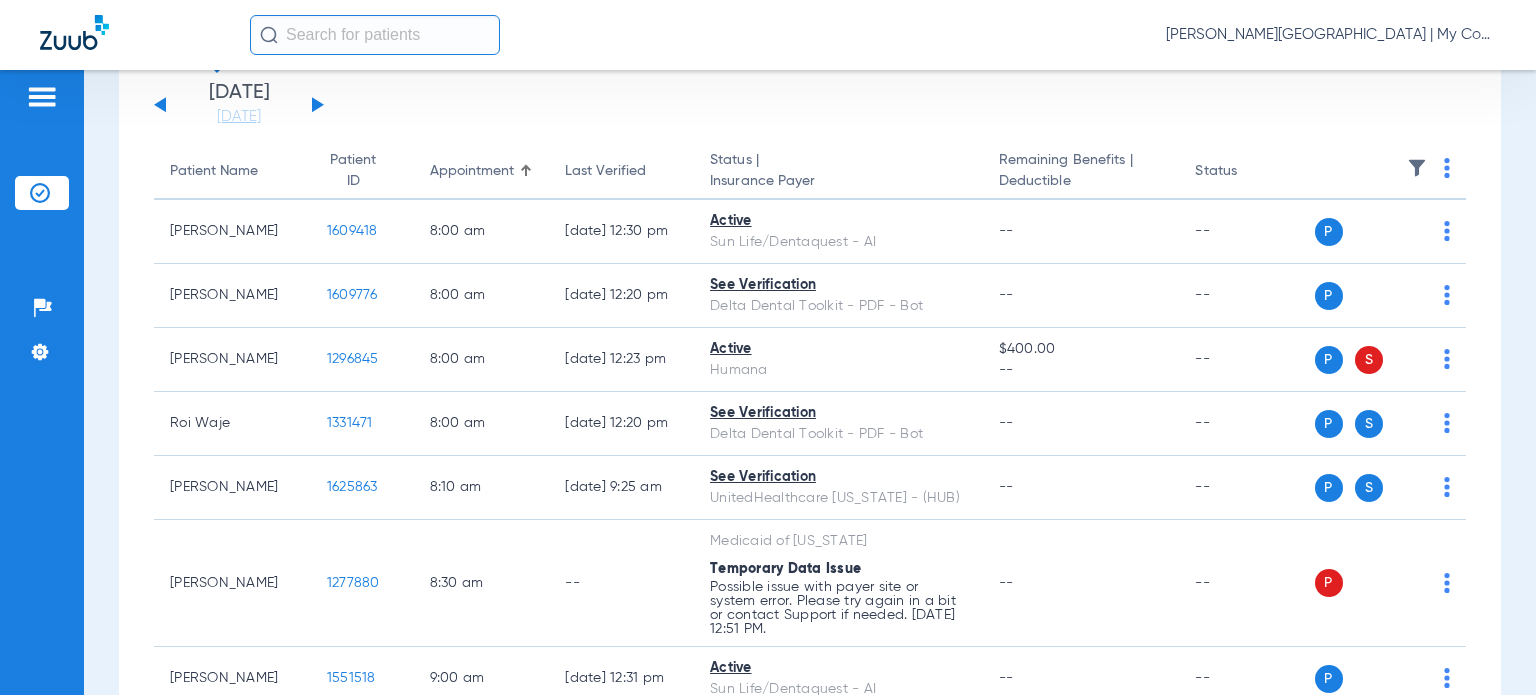 scroll, scrollTop: 0, scrollLeft: 0, axis: both 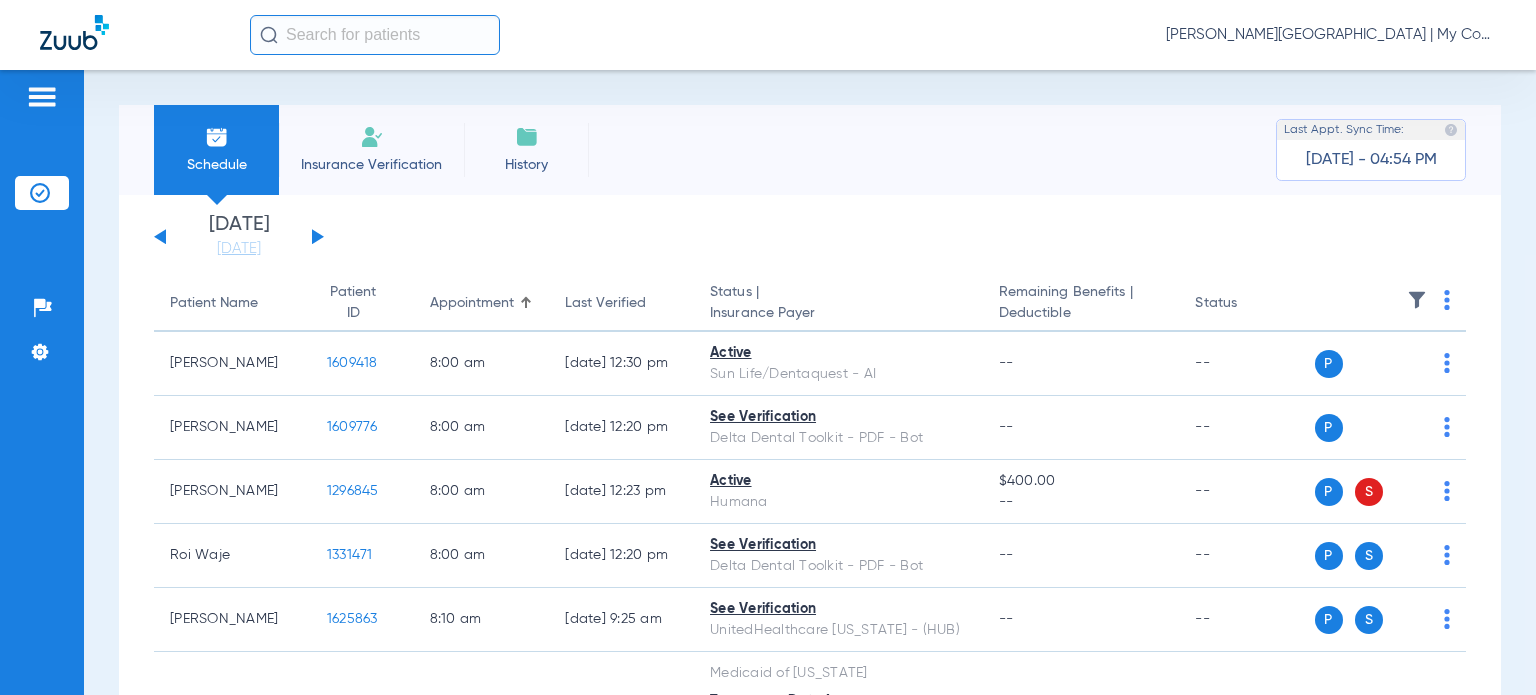 click 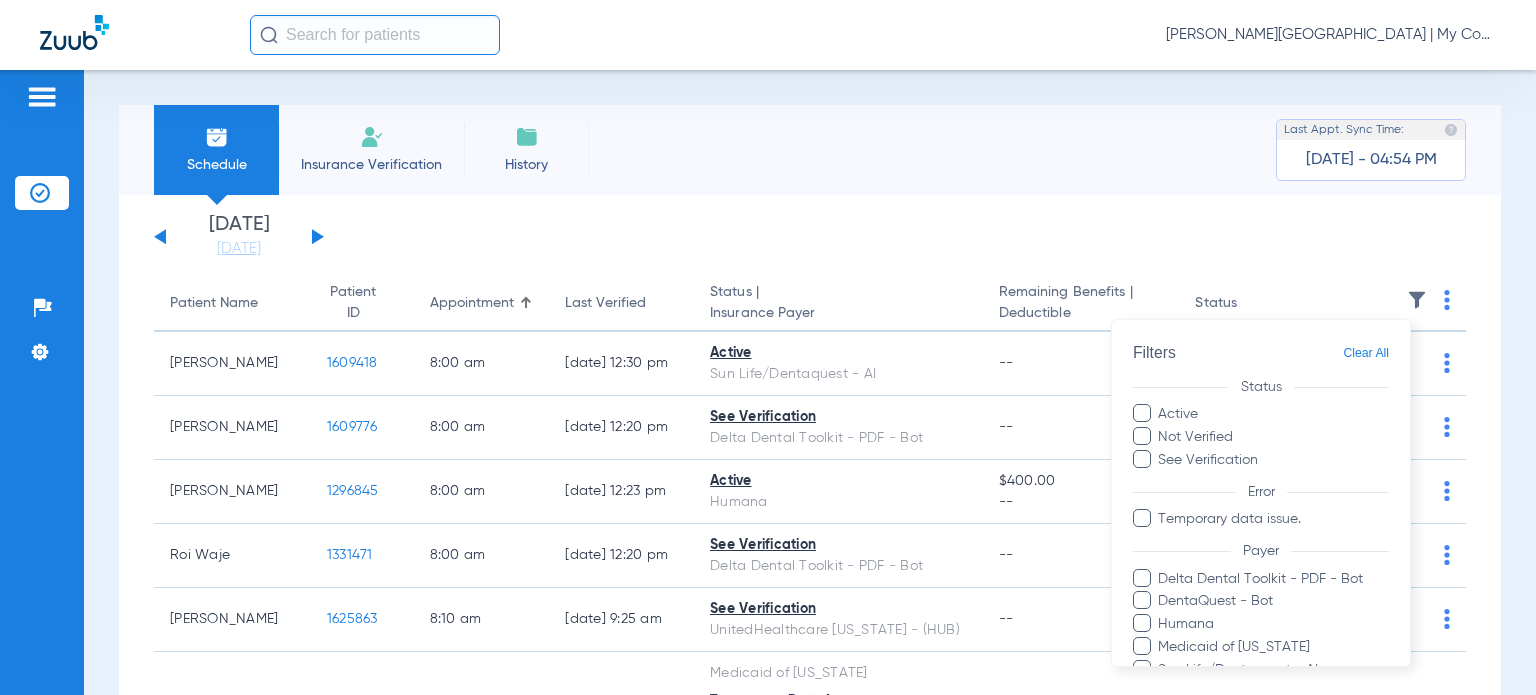 scroll, scrollTop: 100, scrollLeft: 0, axis: vertical 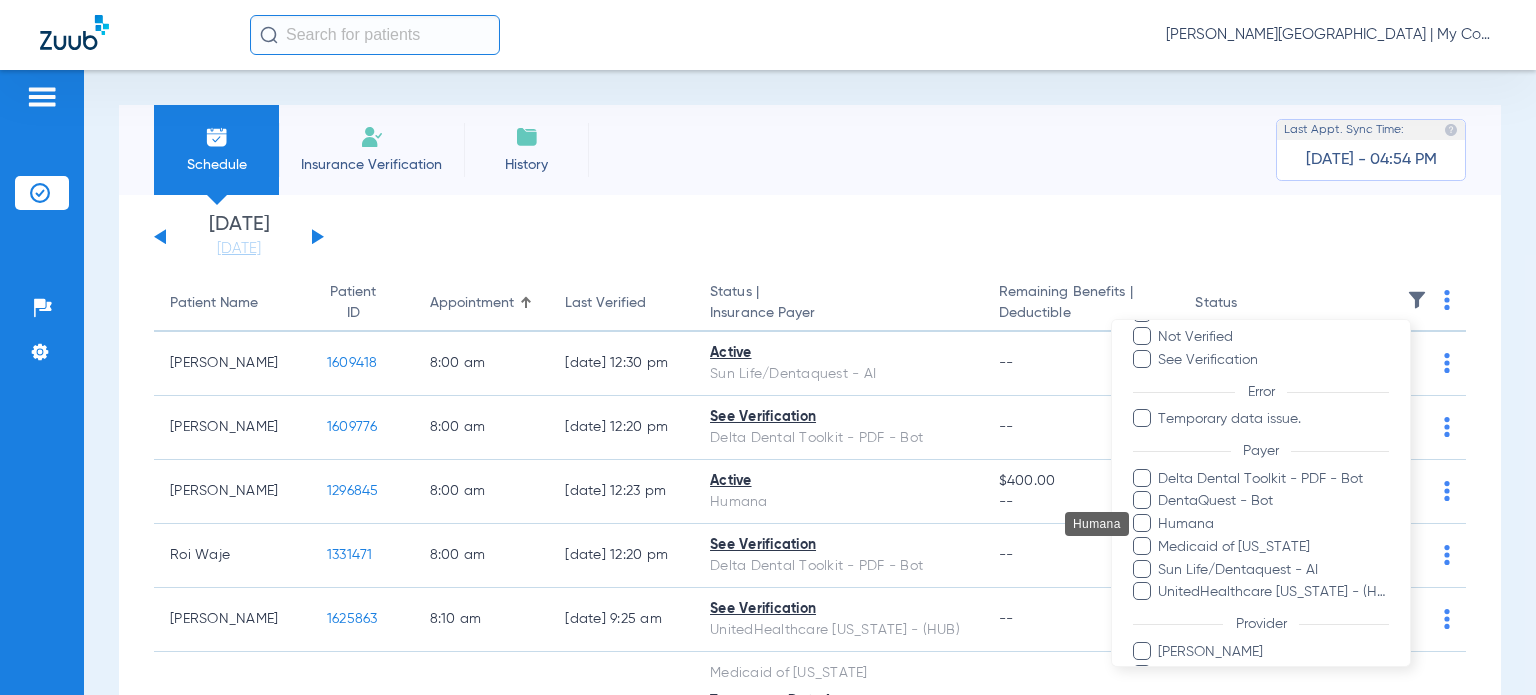 click on "Humana" at bounding box center [1274, 524] 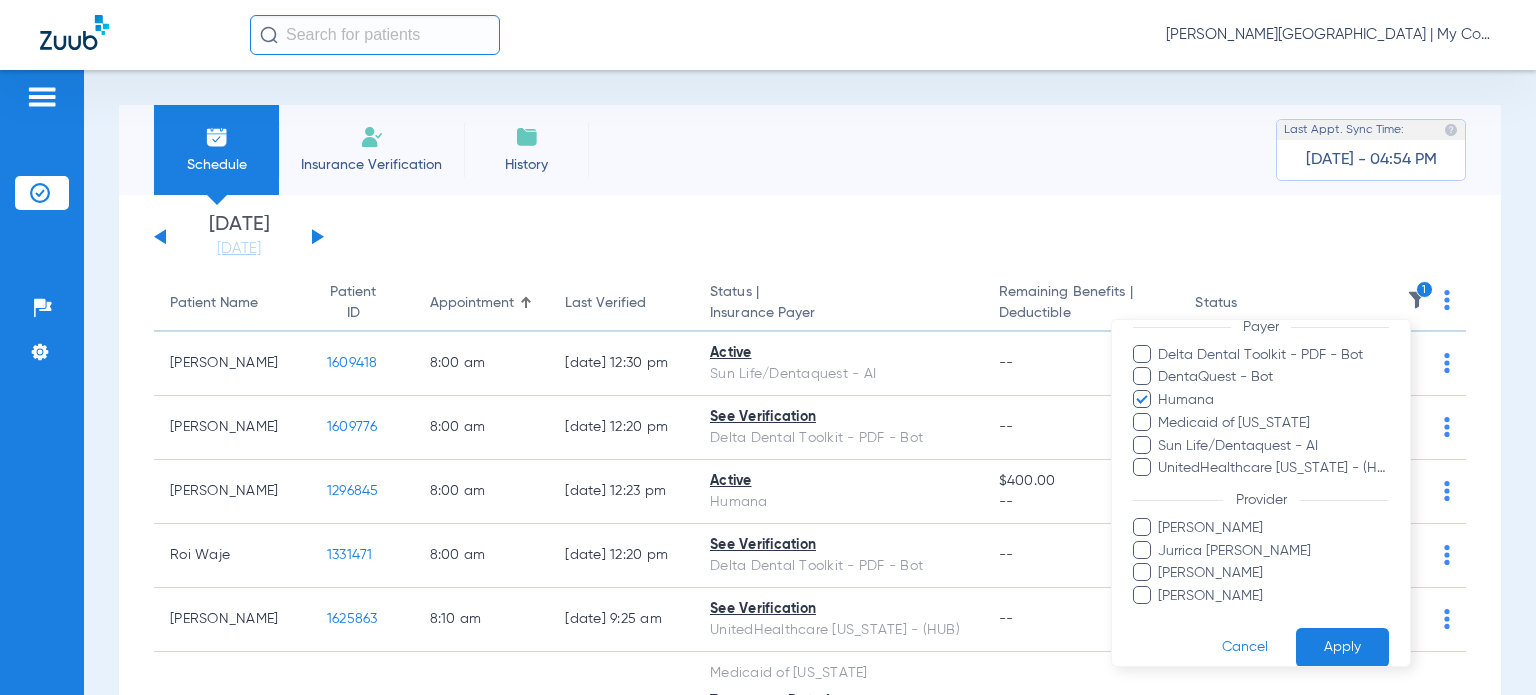 scroll, scrollTop: 244, scrollLeft: 0, axis: vertical 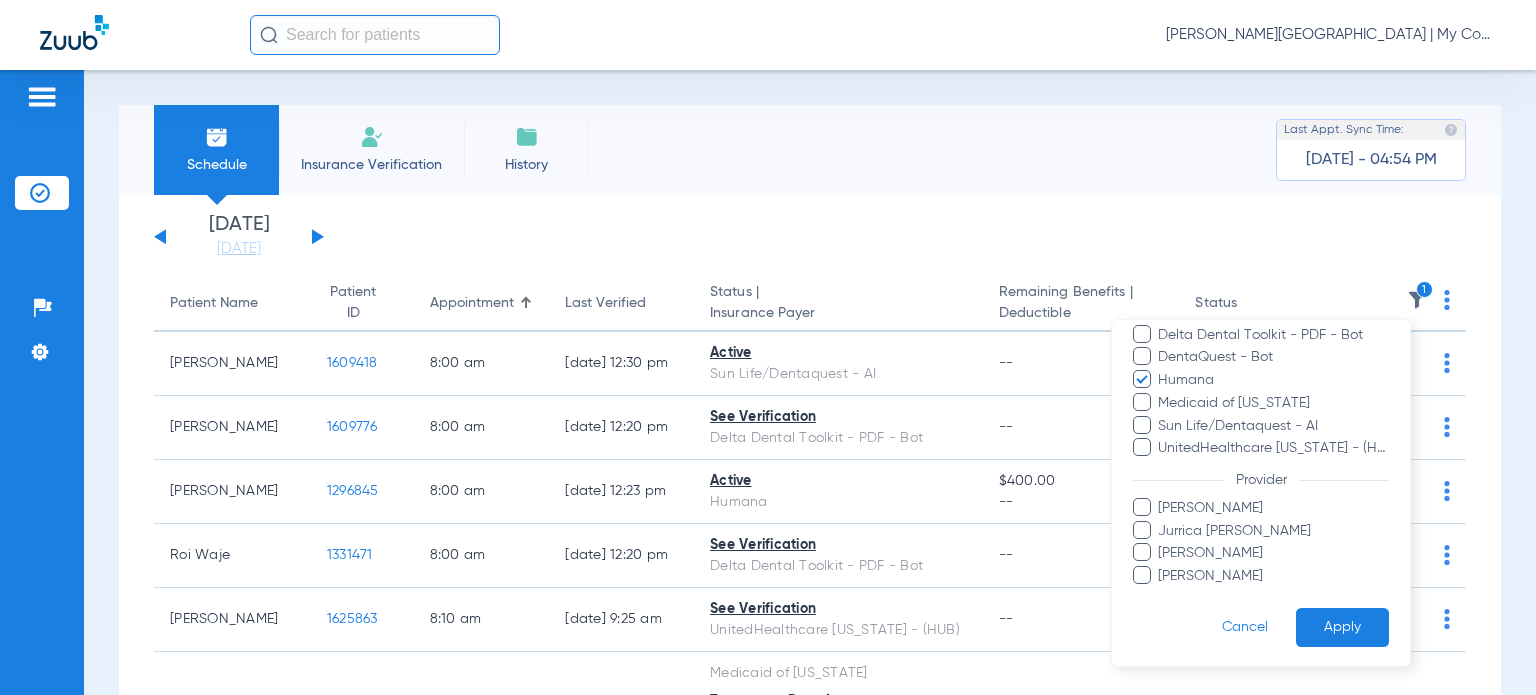 drag, startPoint x: 1323, startPoint y: 616, endPoint x: 1308, endPoint y: 600, distance: 21.931713 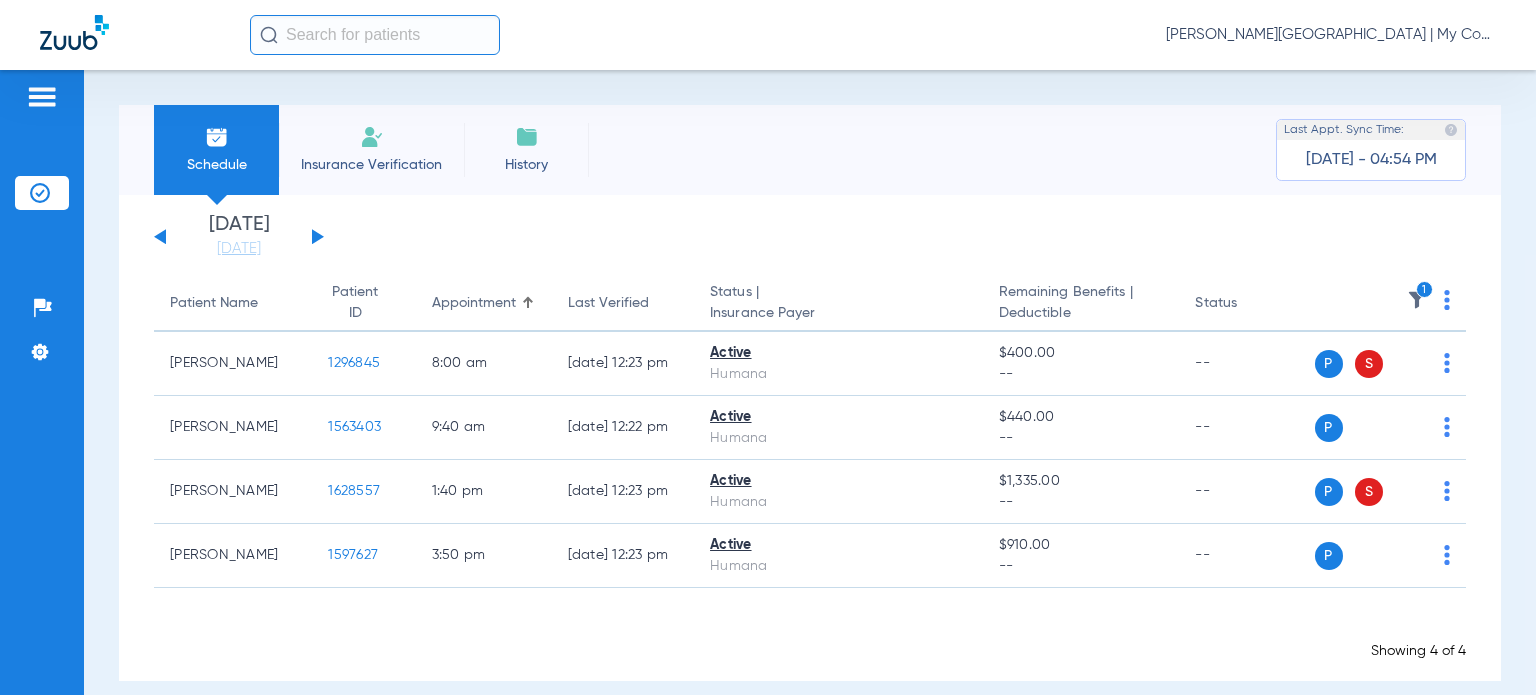 click on "[PERSON_NAME][GEOGRAPHIC_DATA] | My Community Dental Centers" 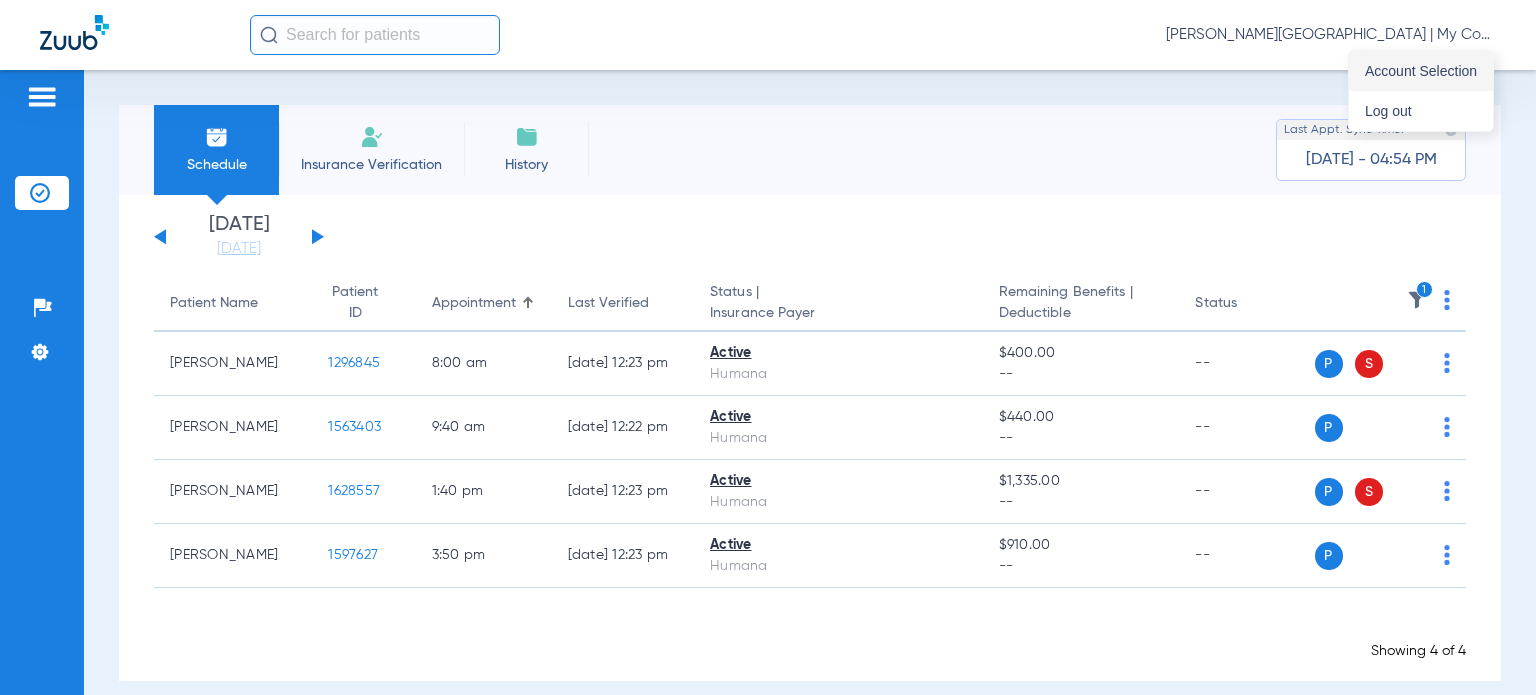 click on "Account Selection" at bounding box center [1421, 71] 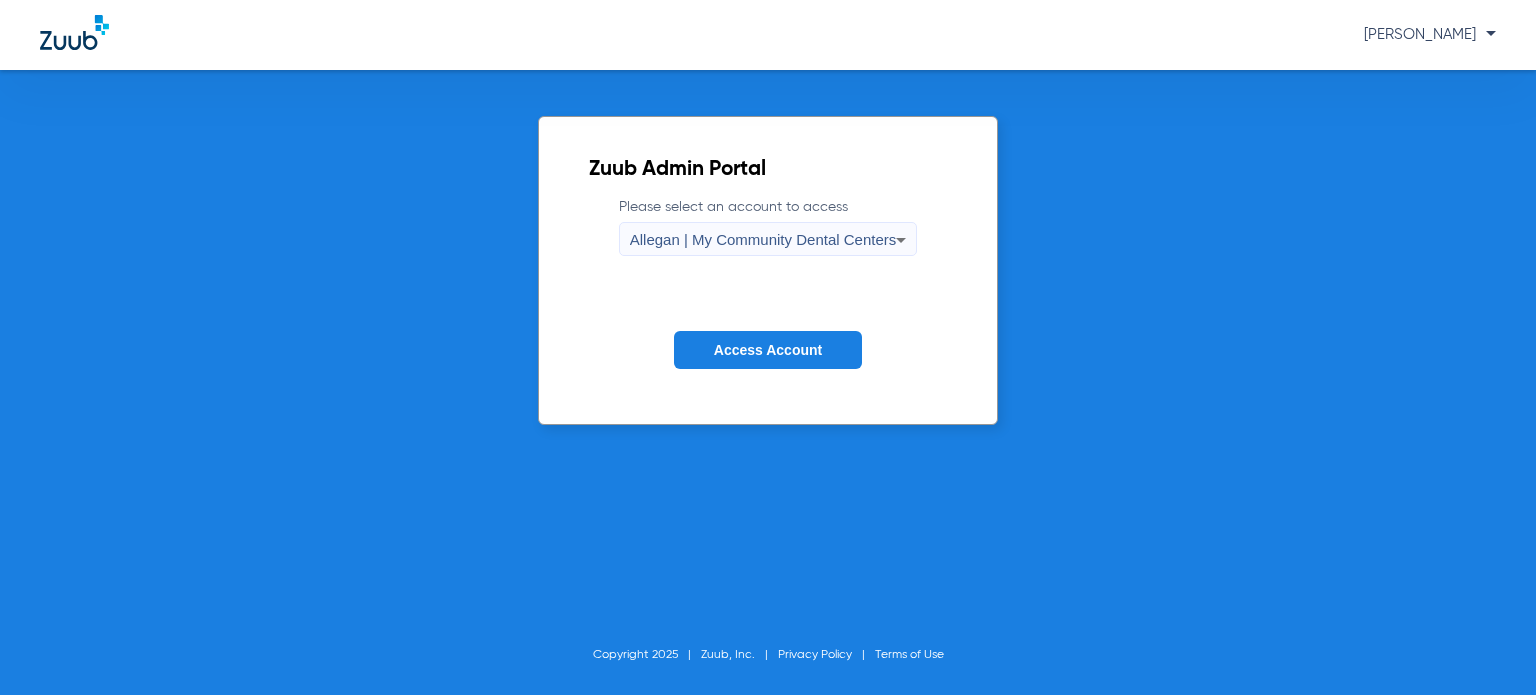 click on "Allegan | My Community Dental Centers" at bounding box center [763, 240] 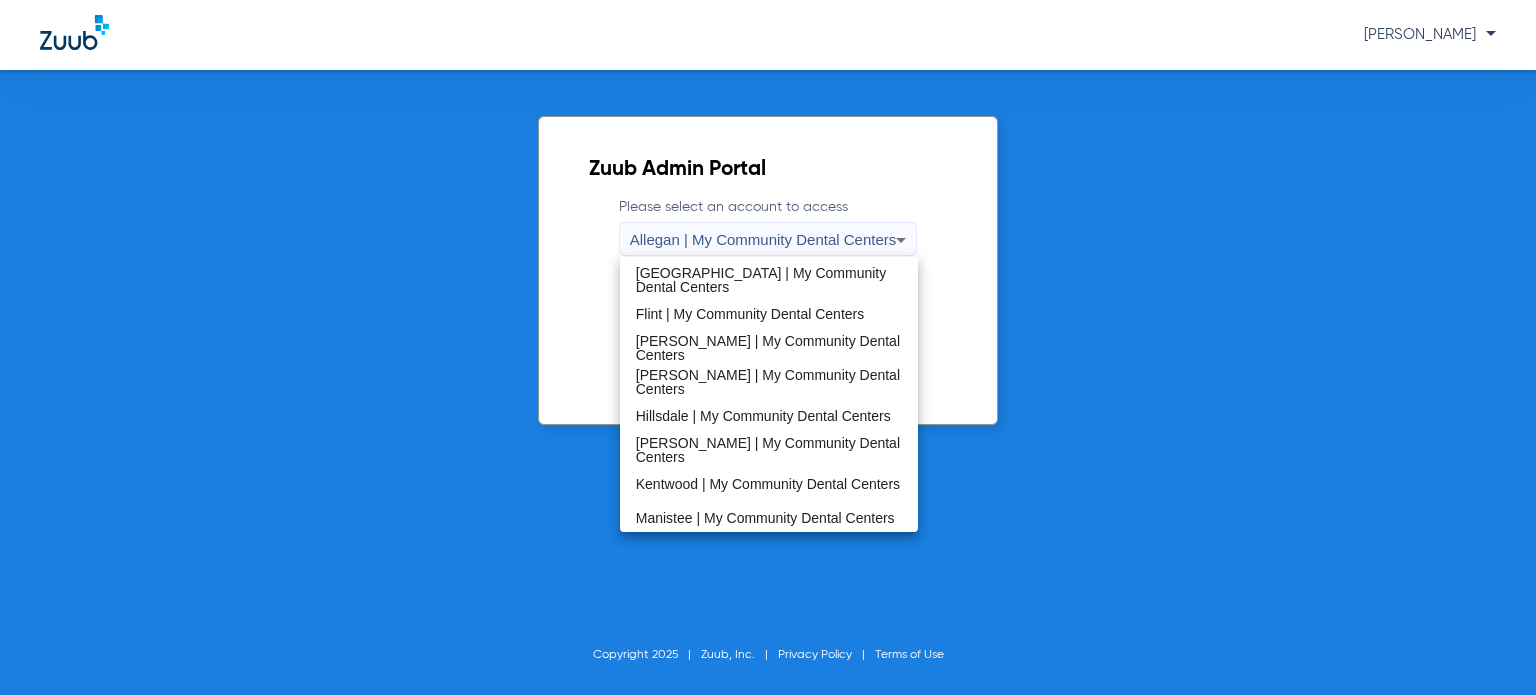 scroll, scrollTop: 400, scrollLeft: 0, axis: vertical 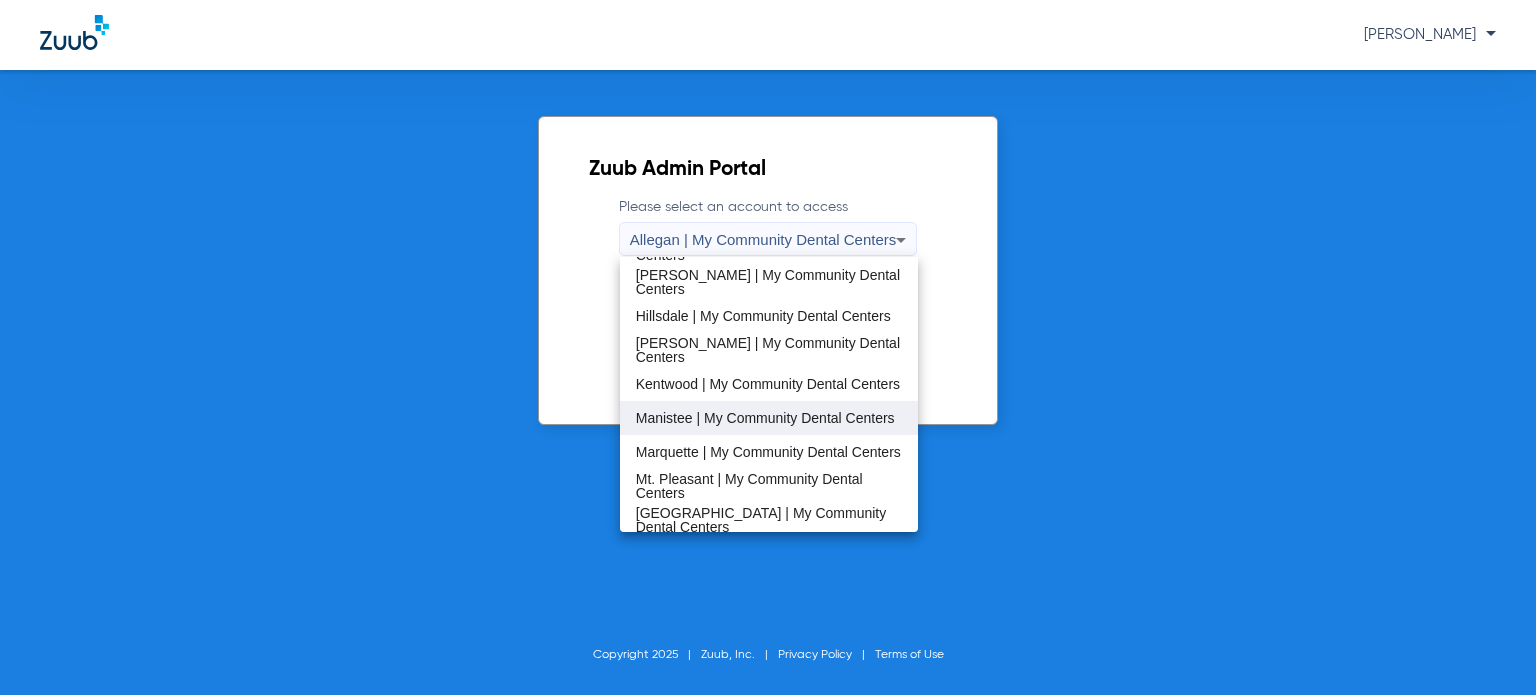 click on "Manistee | My Community Dental Centers" at bounding box center [765, 418] 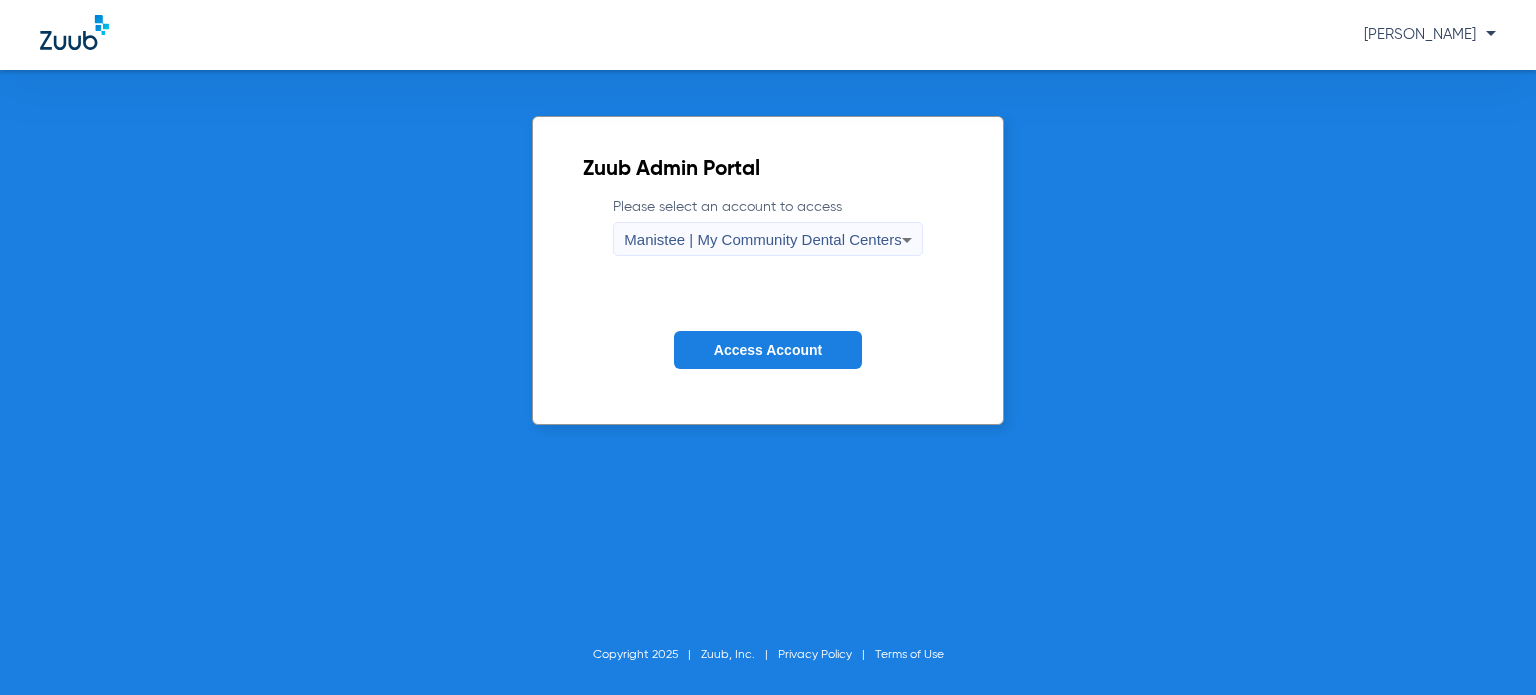click on "Access Account" 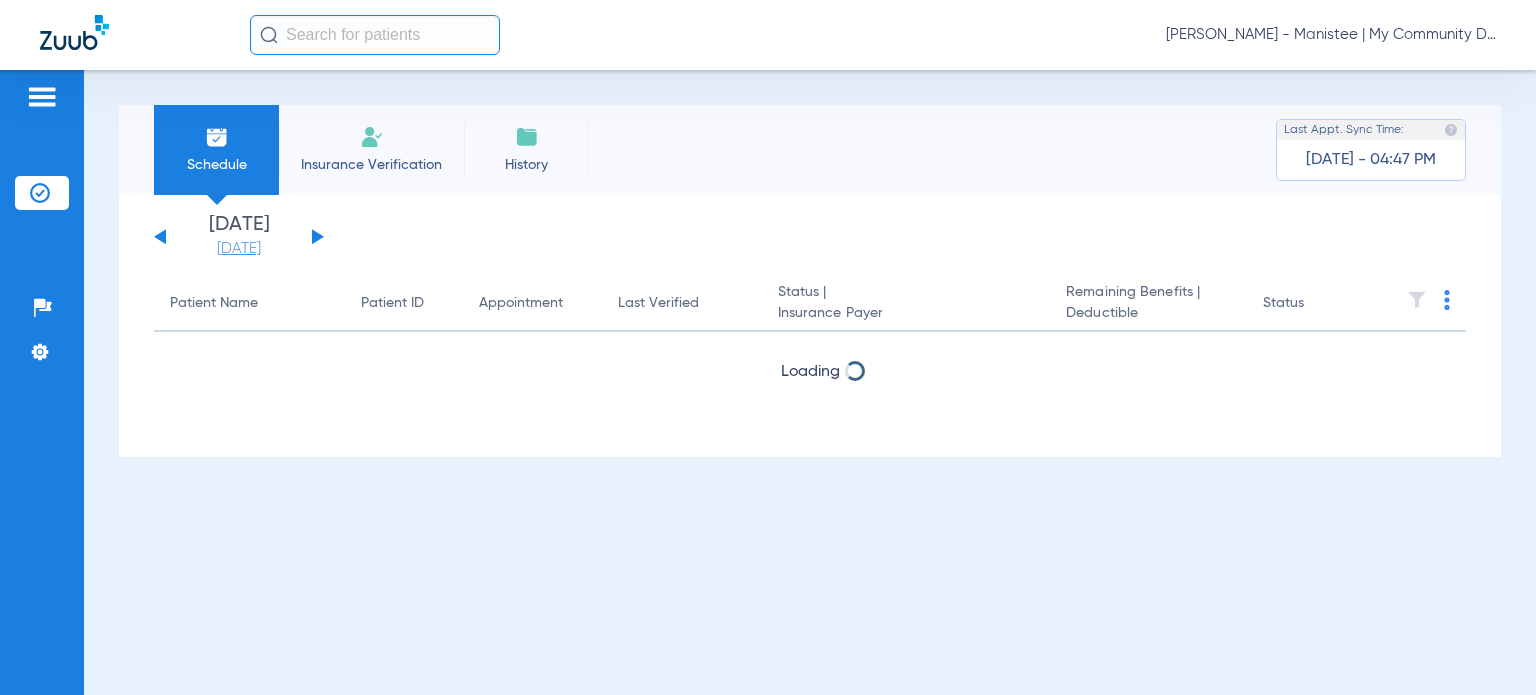 click on "[DATE]" 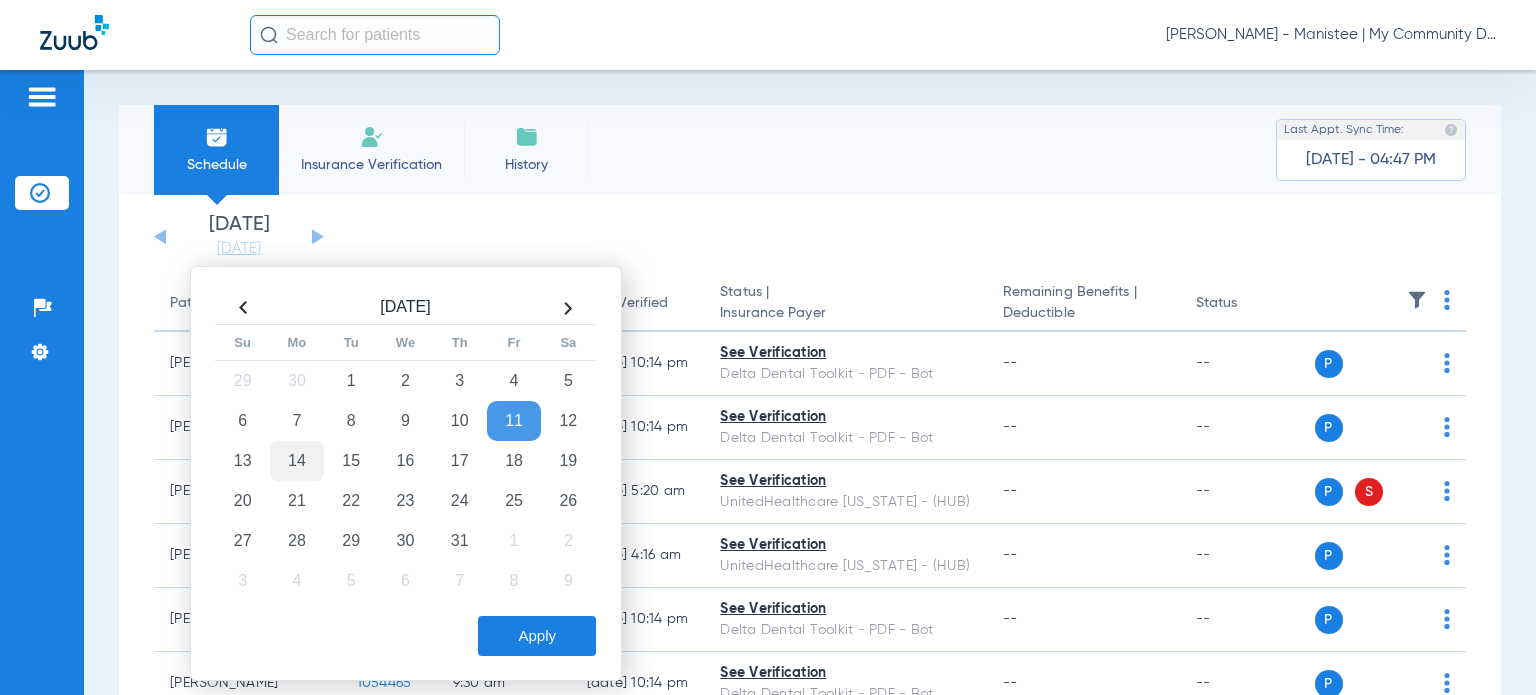 click on "14" 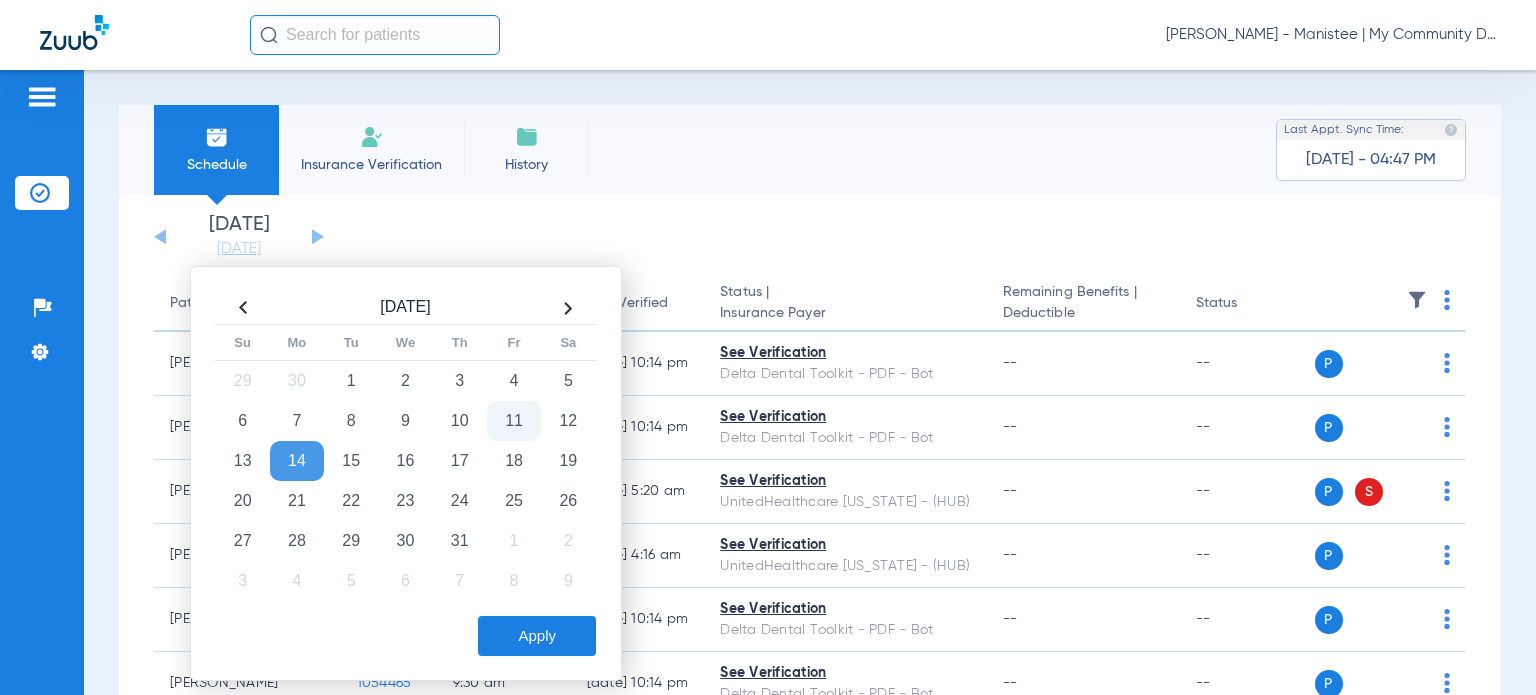 click on "Apply" 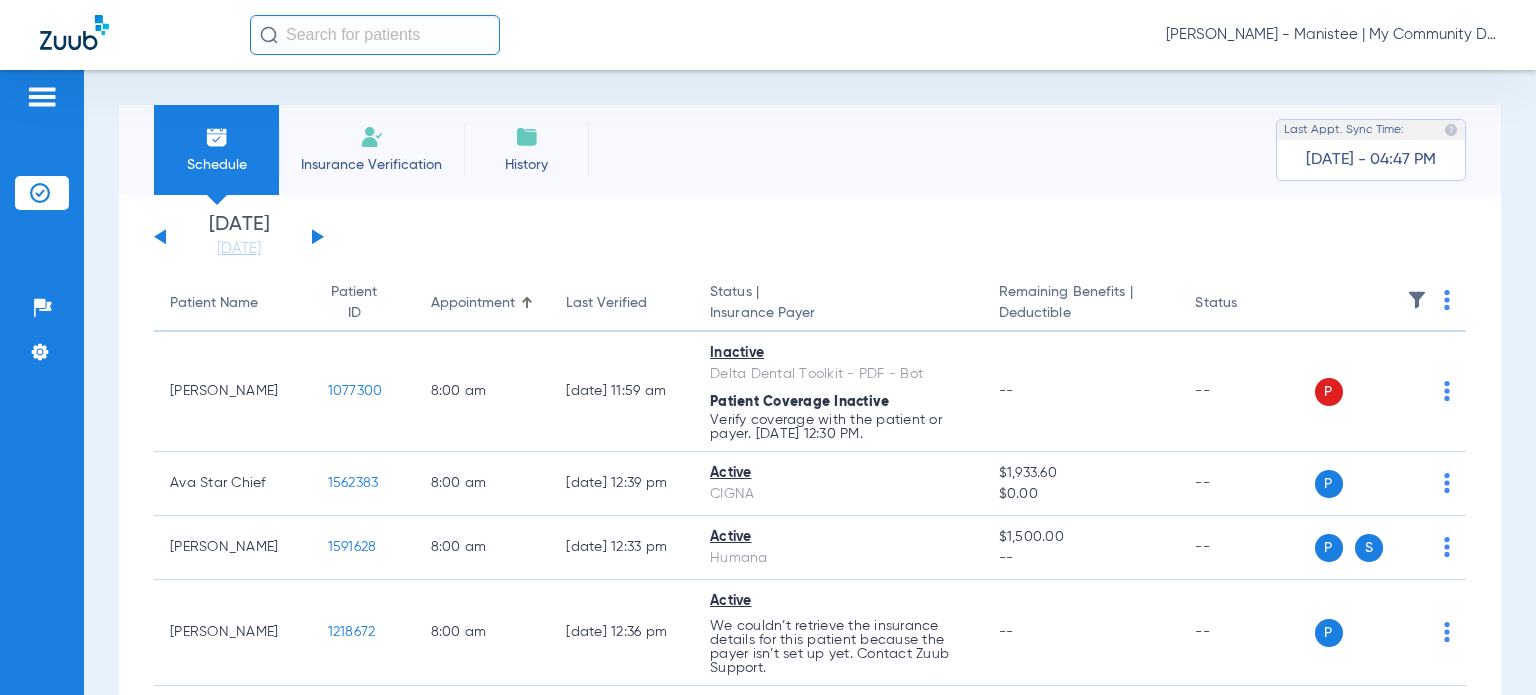 click 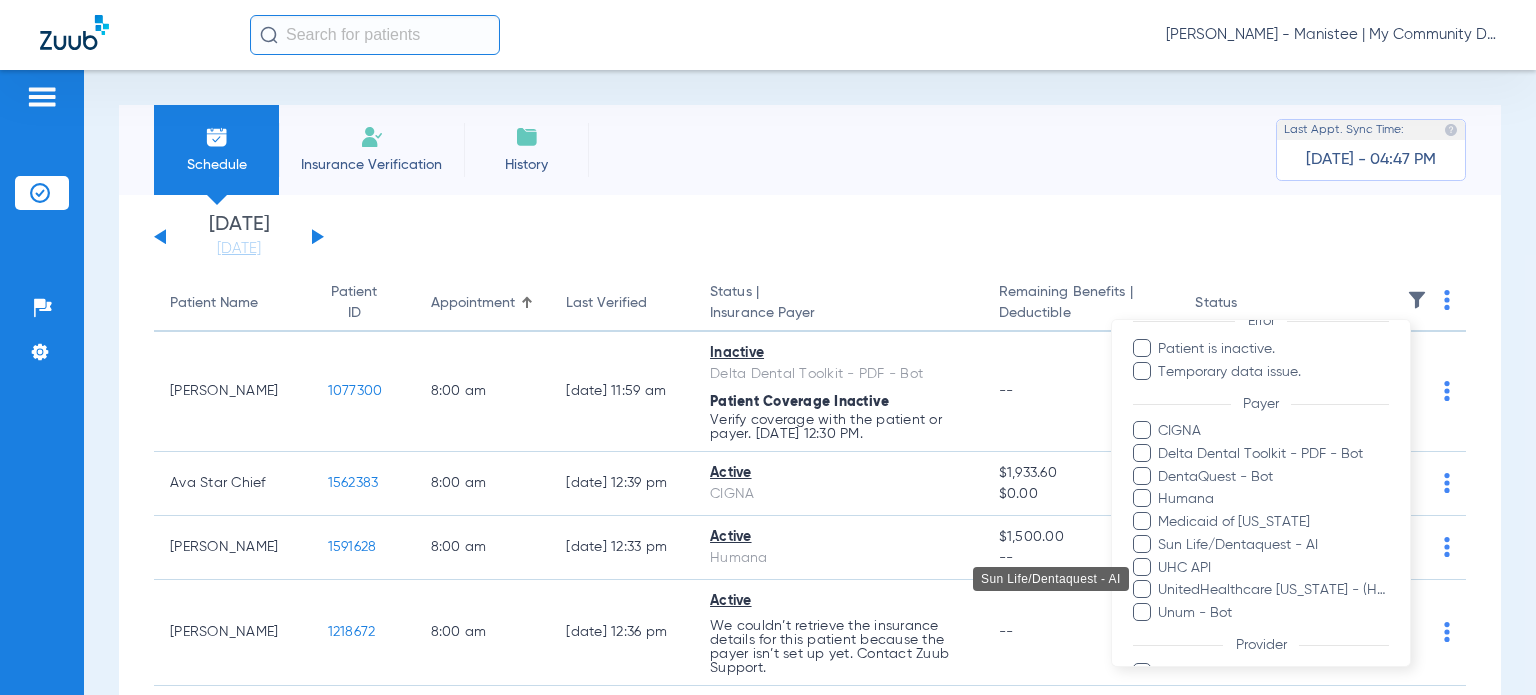 scroll, scrollTop: 200, scrollLeft: 0, axis: vertical 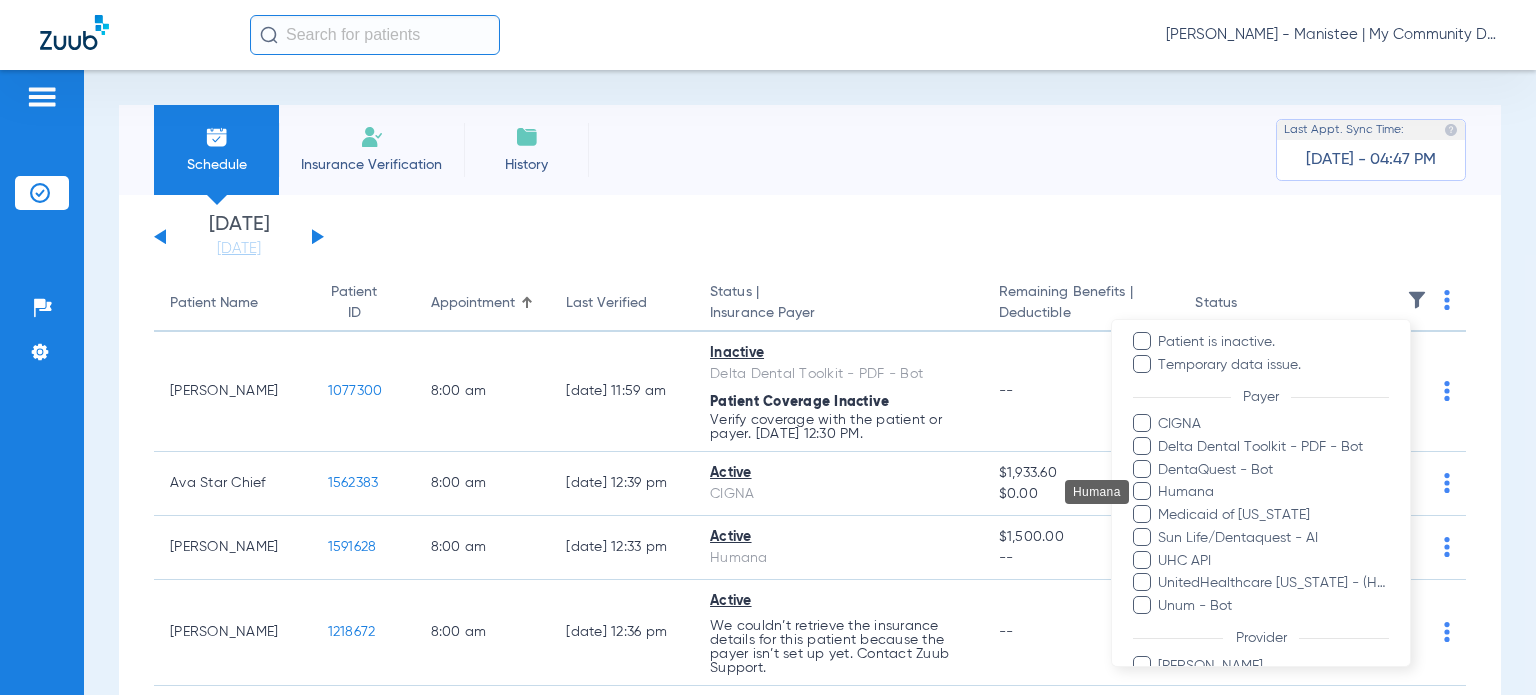 click on "Humana" at bounding box center [1274, 492] 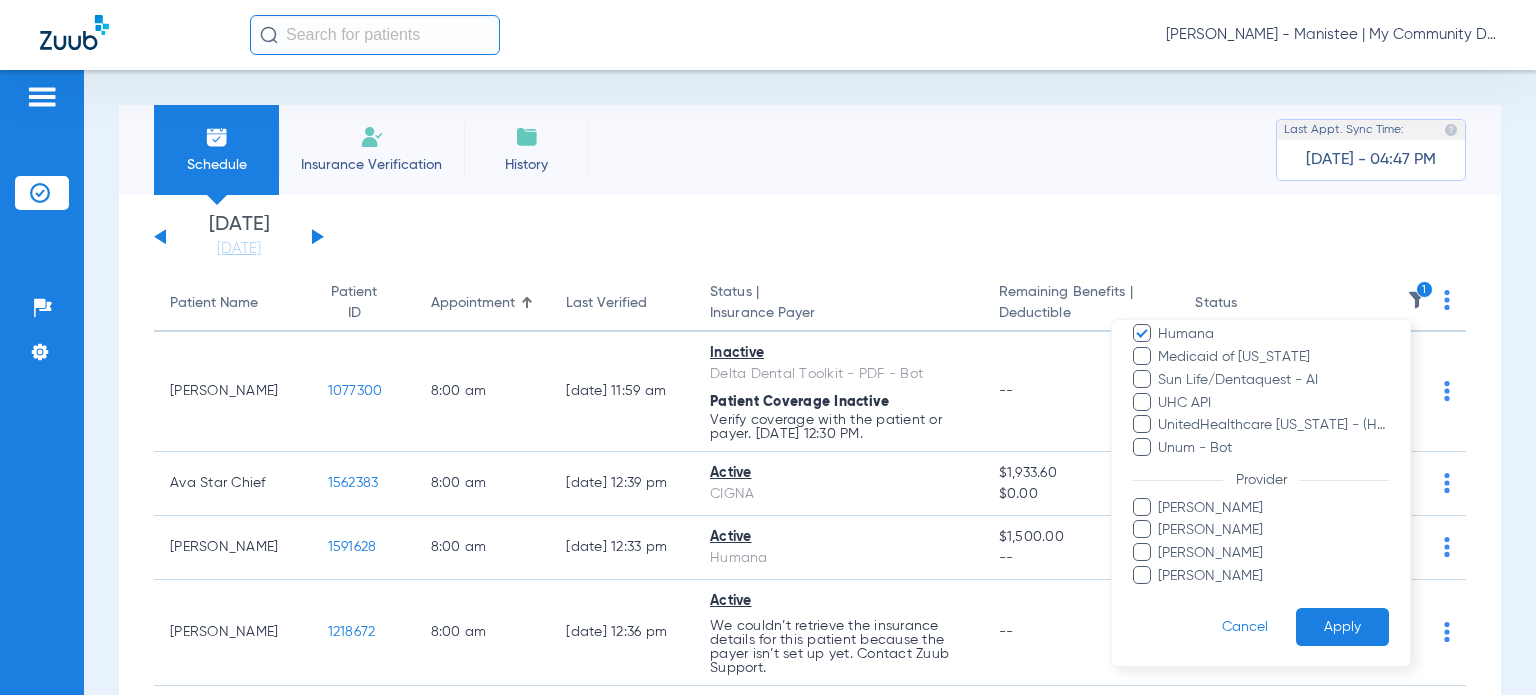 scroll, scrollTop: 359, scrollLeft: 0, axis: vertical 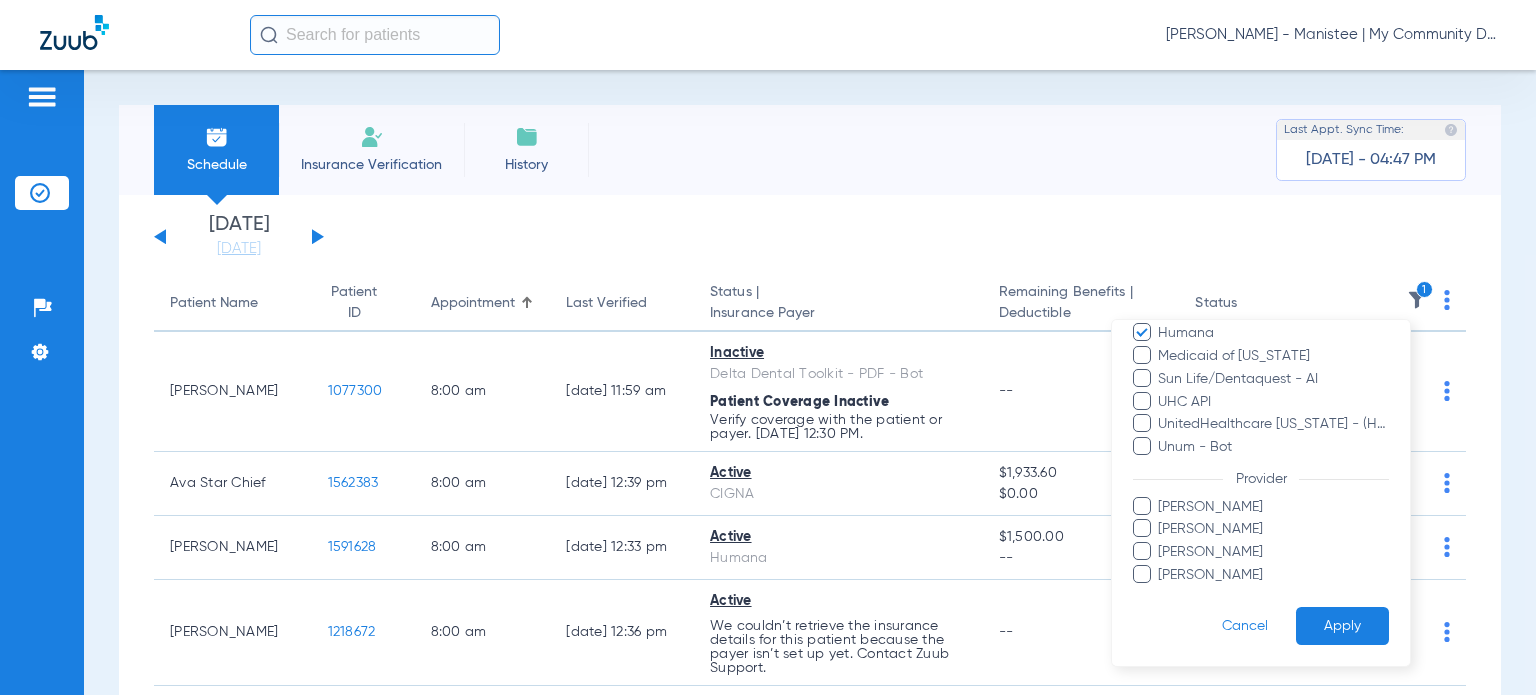 click on "Apply" at bounding box center [1342, 625] 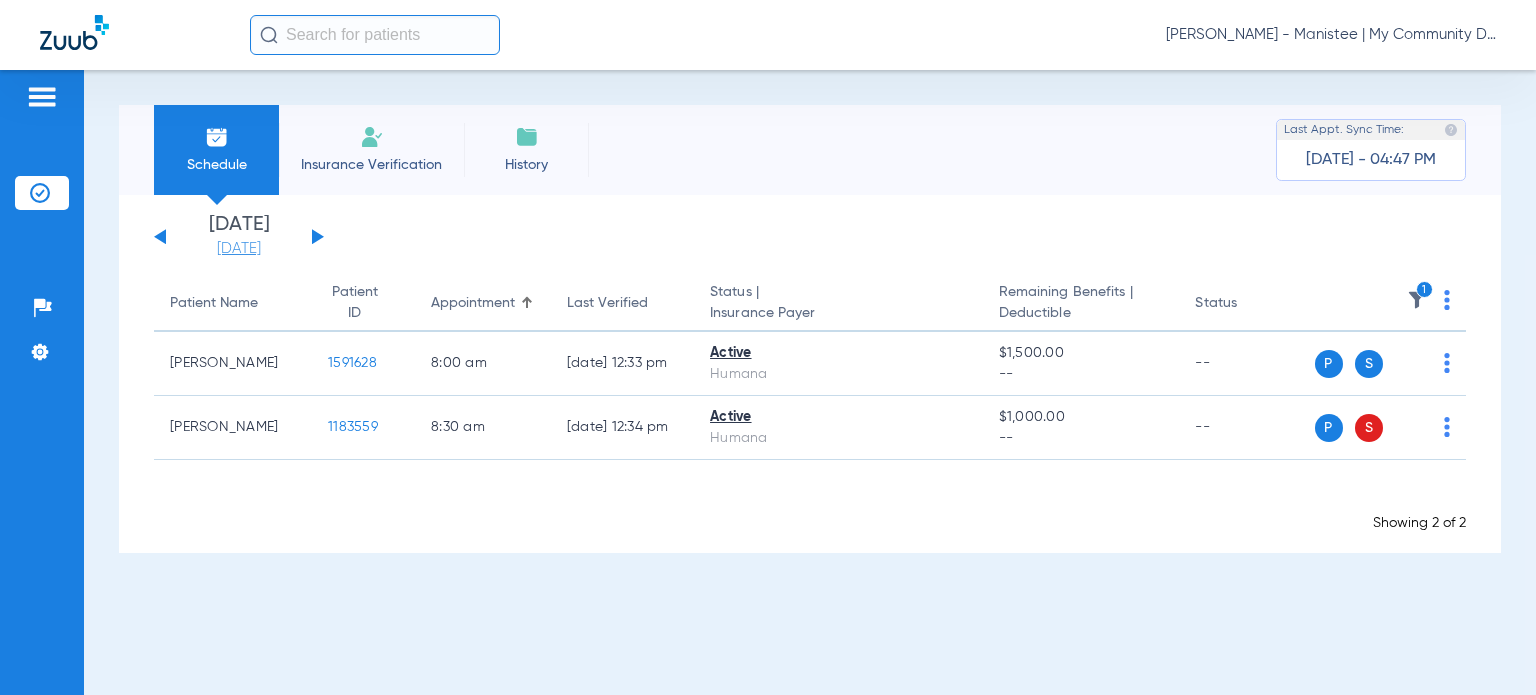 click on "[DATE]" 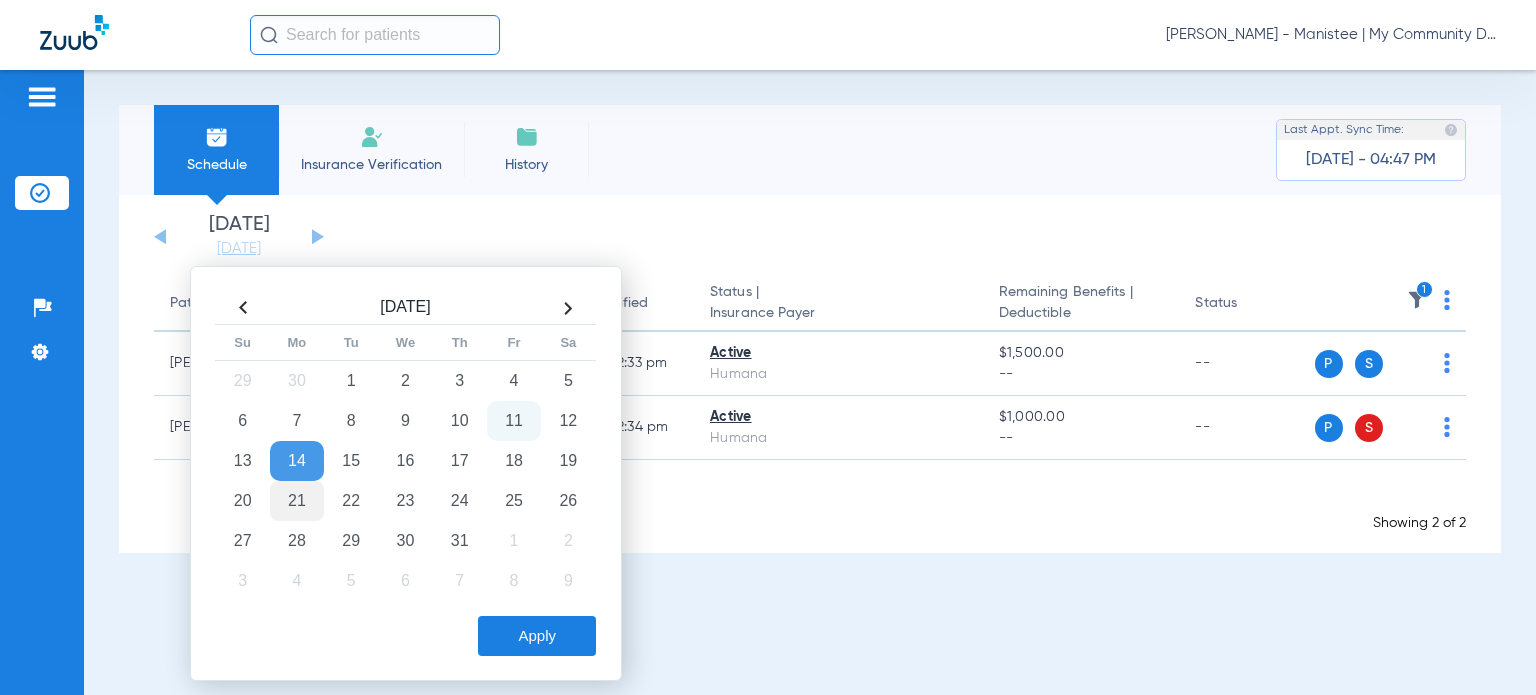 click on "21" 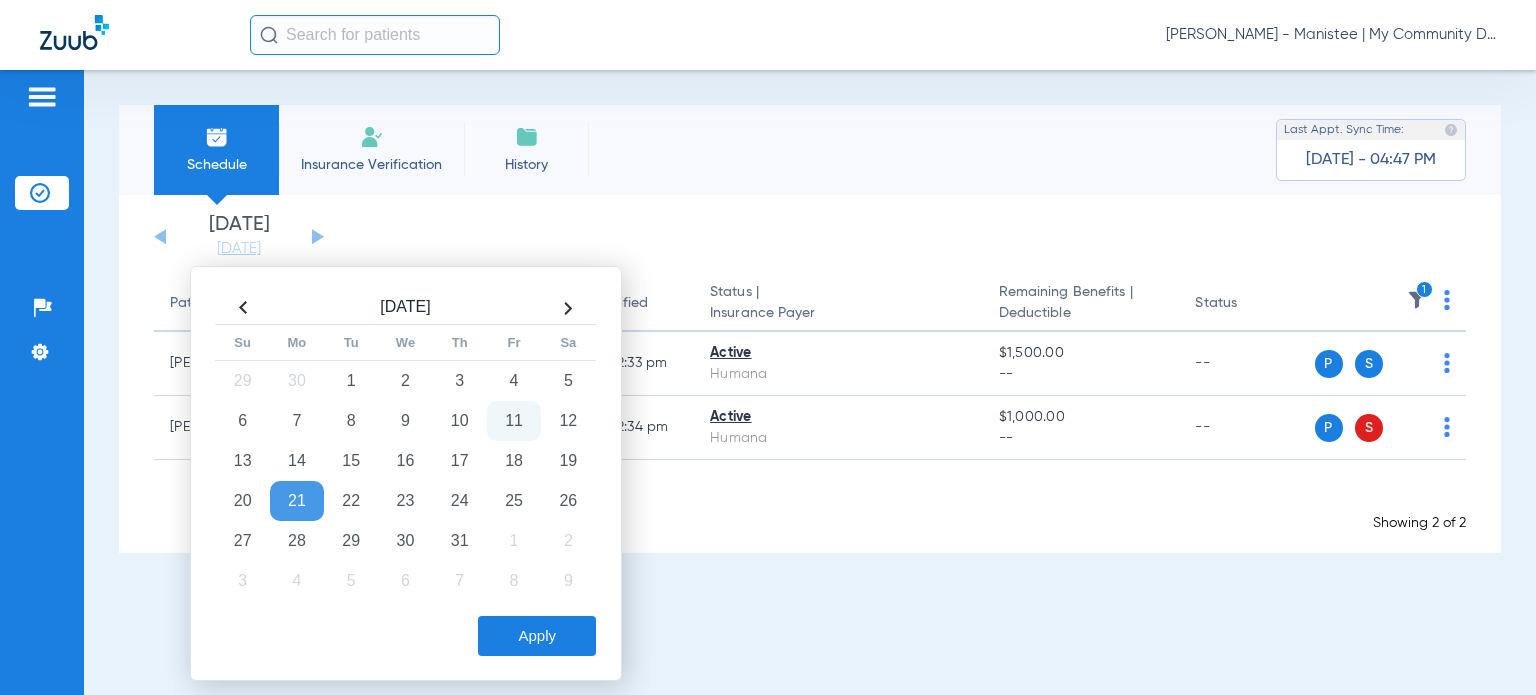 click on "Apply" 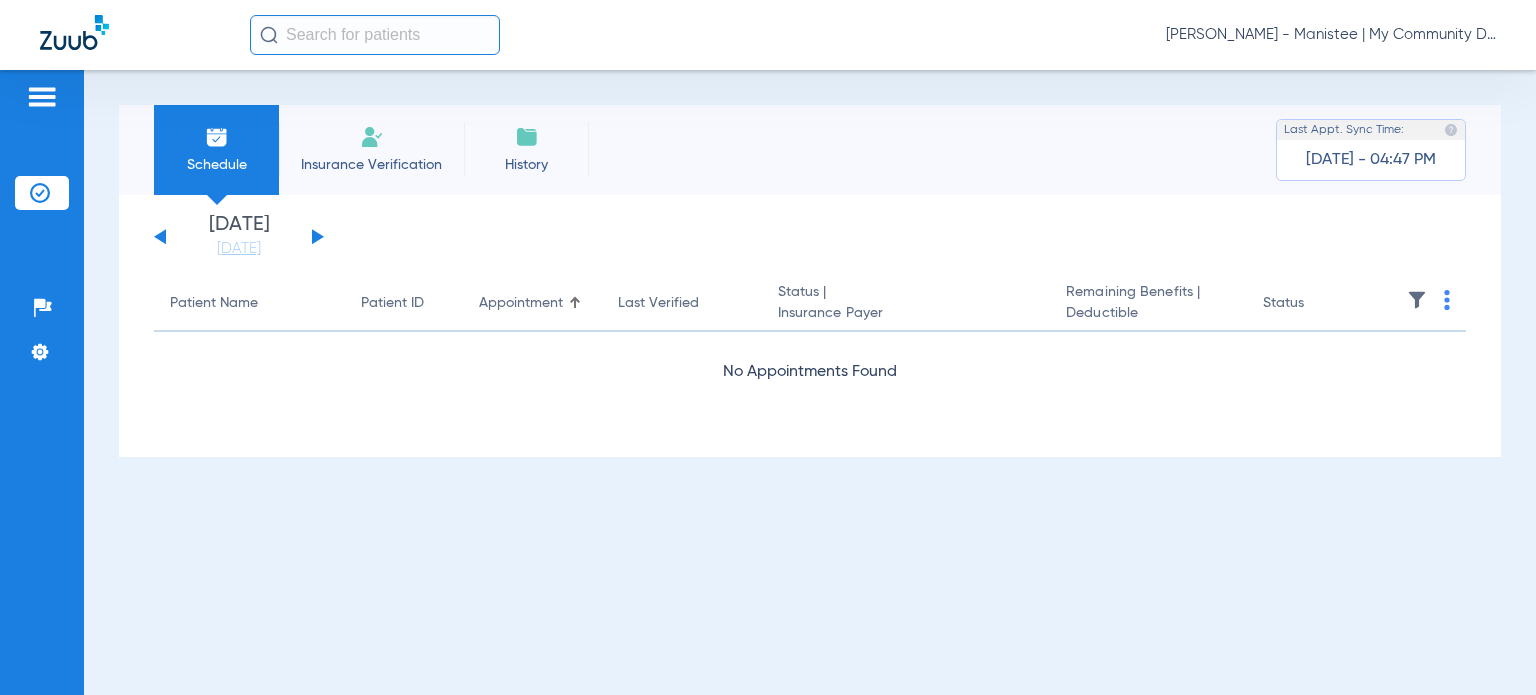 click on "[PERSON_NAME] - Manistee | My Community Dental Centers" 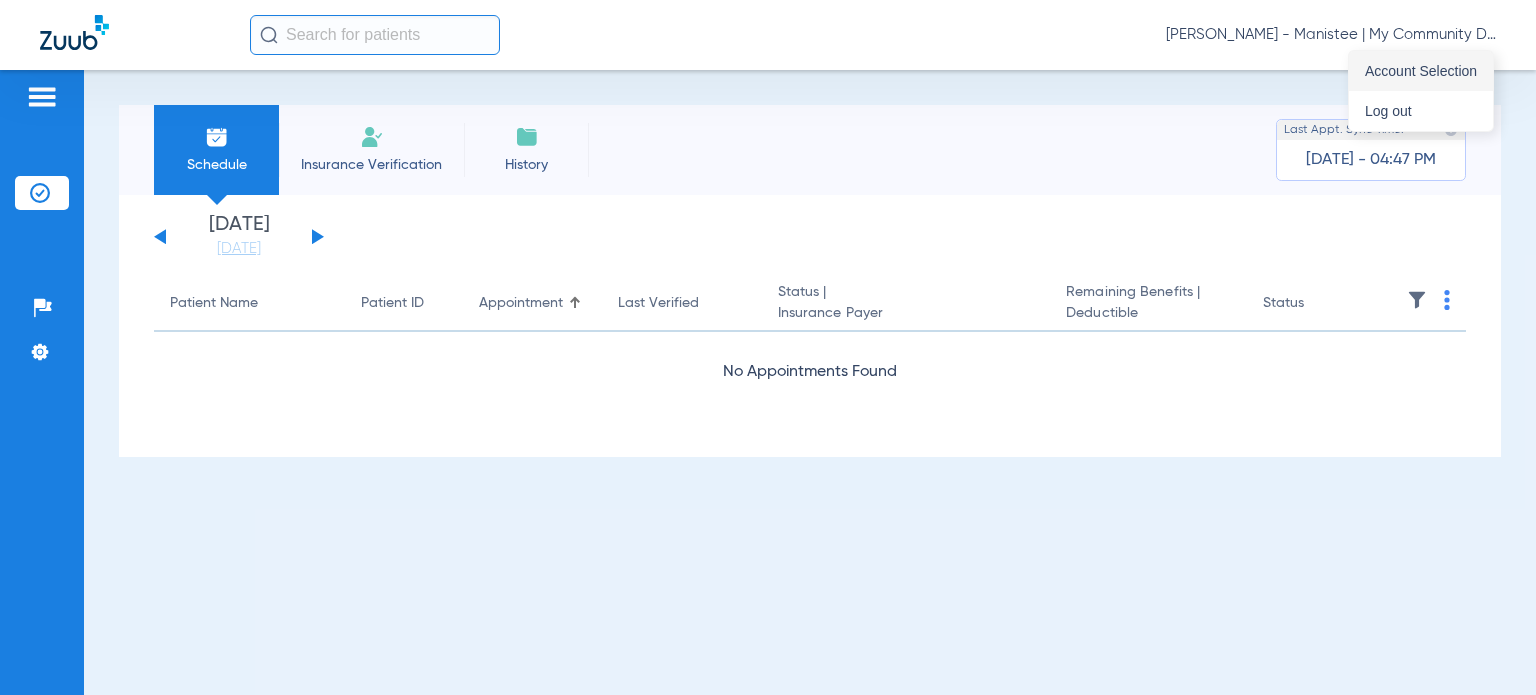 click on "Account Selection" at bounding box center [1421, 71] 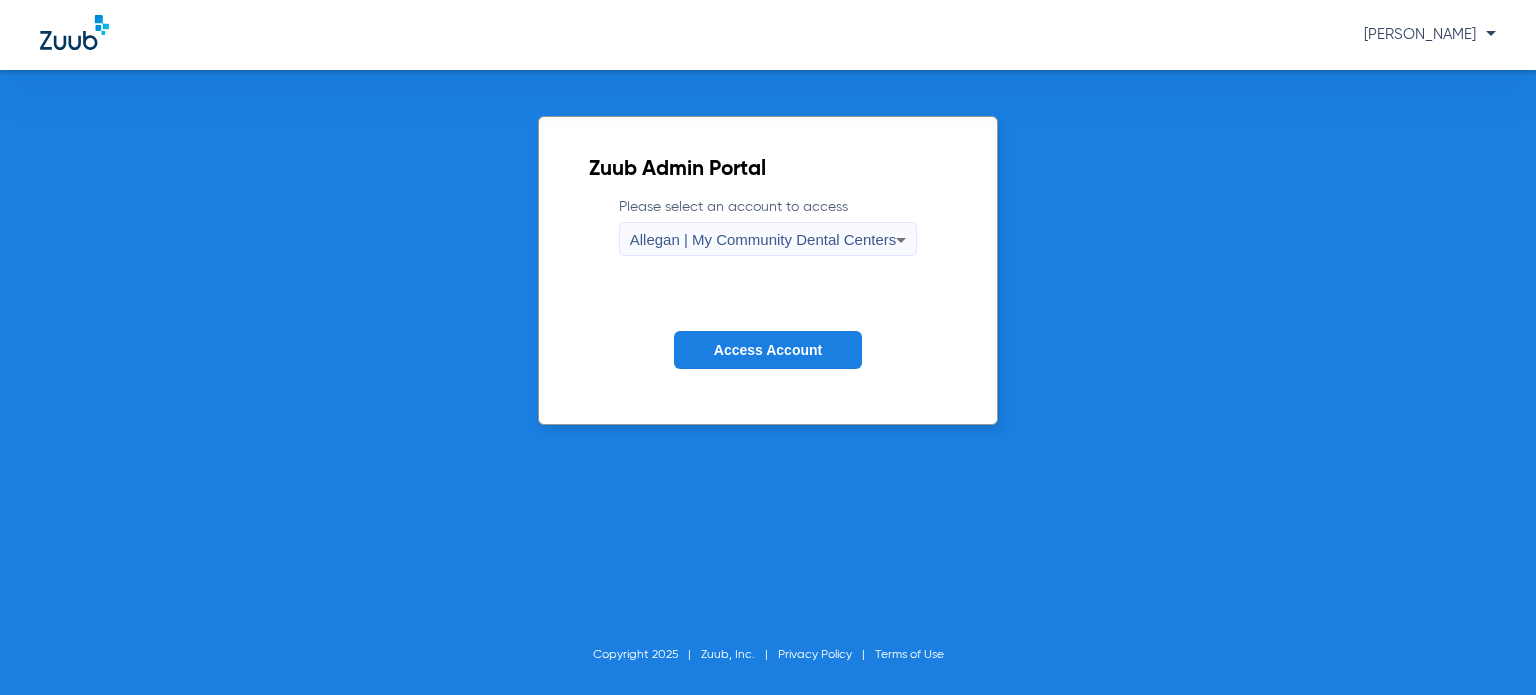 click on "Allegan | My Community Dental Centers" at bounding box center [763, 239] 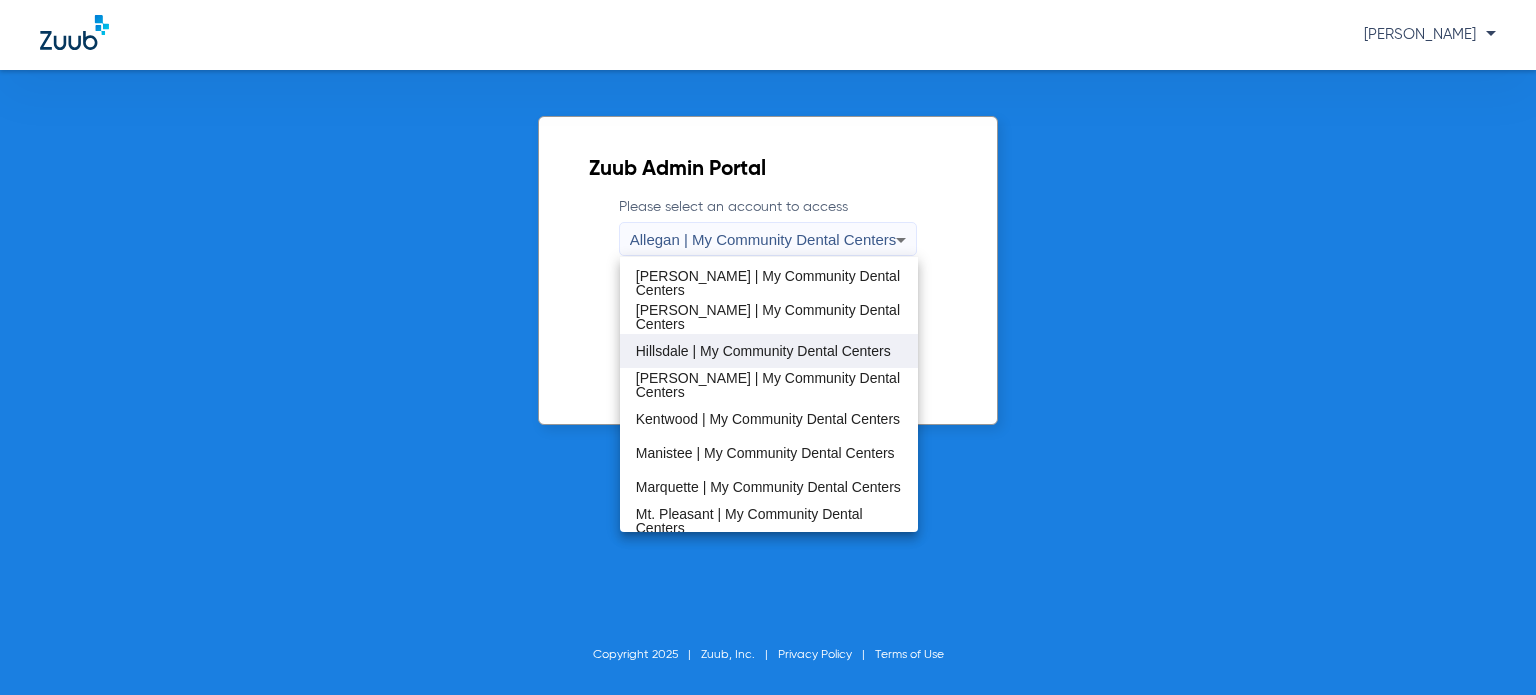 scroll, scrollTop: 400, scrollLeft: 0, axis: vertical 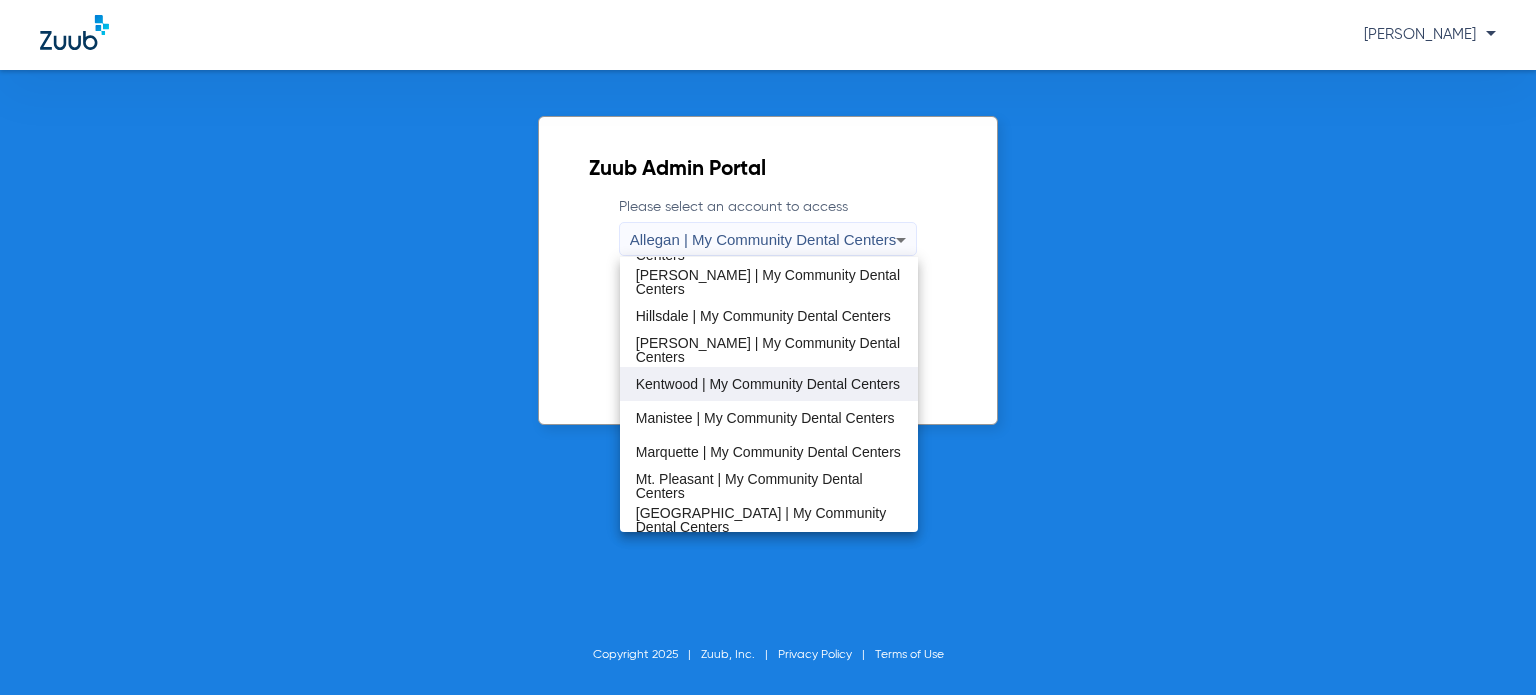 click on "Kentwood | My Community Dental Centers" at bounding box center (768, 384) 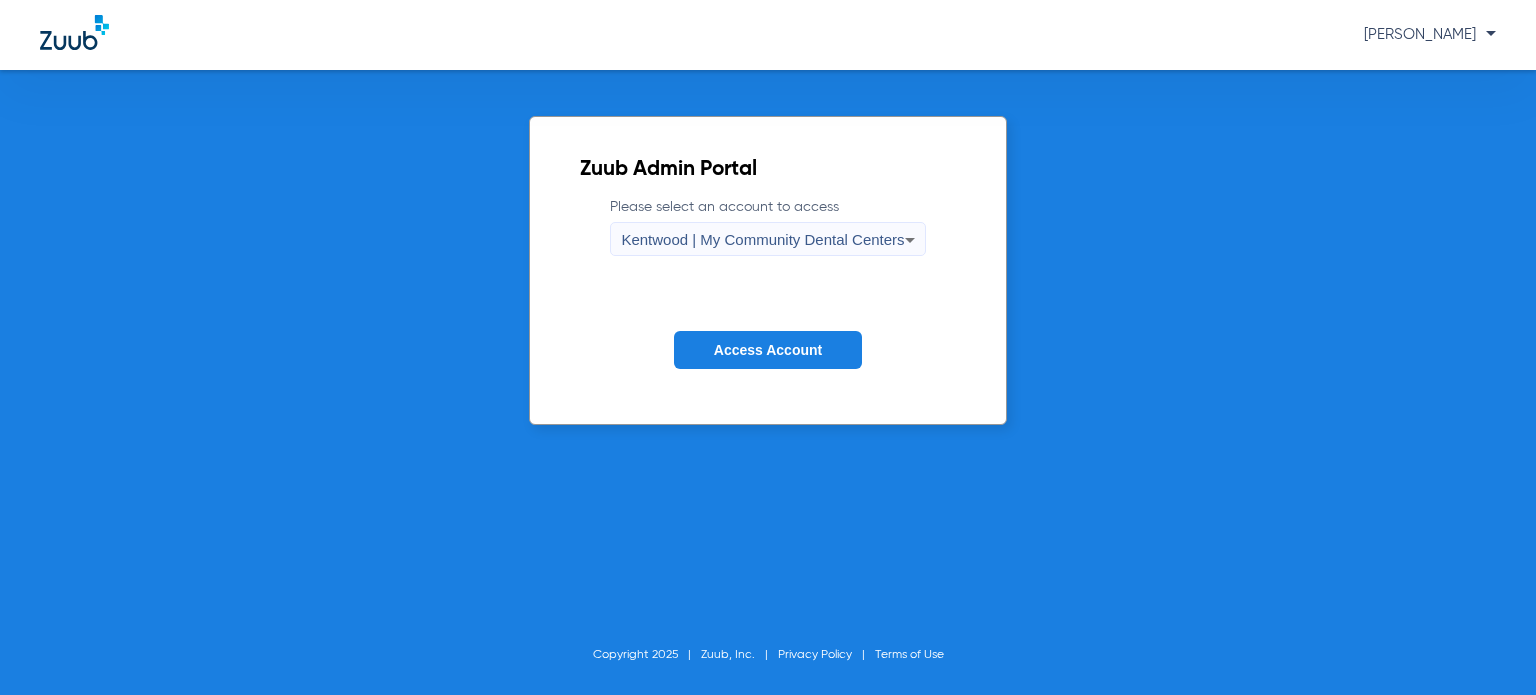 click on "Access Account" 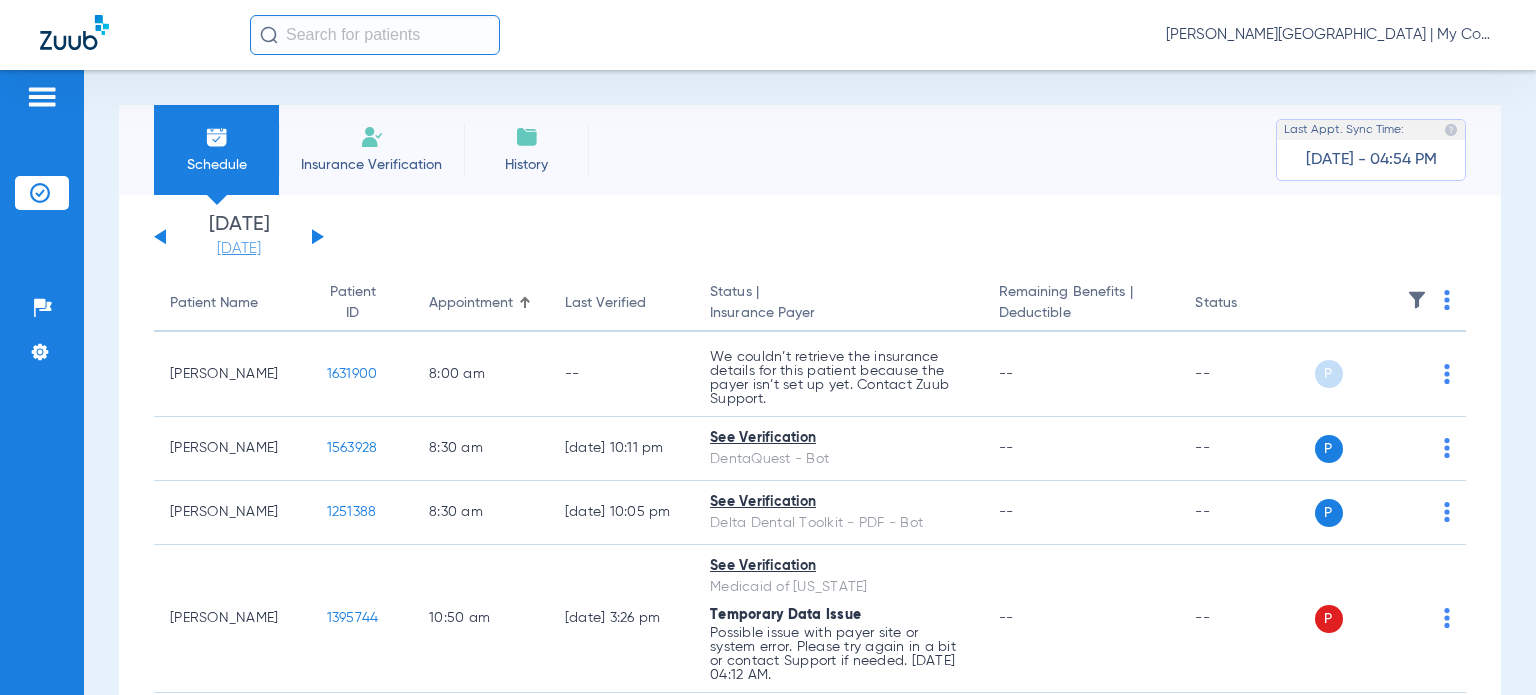 click on "[DATE]" 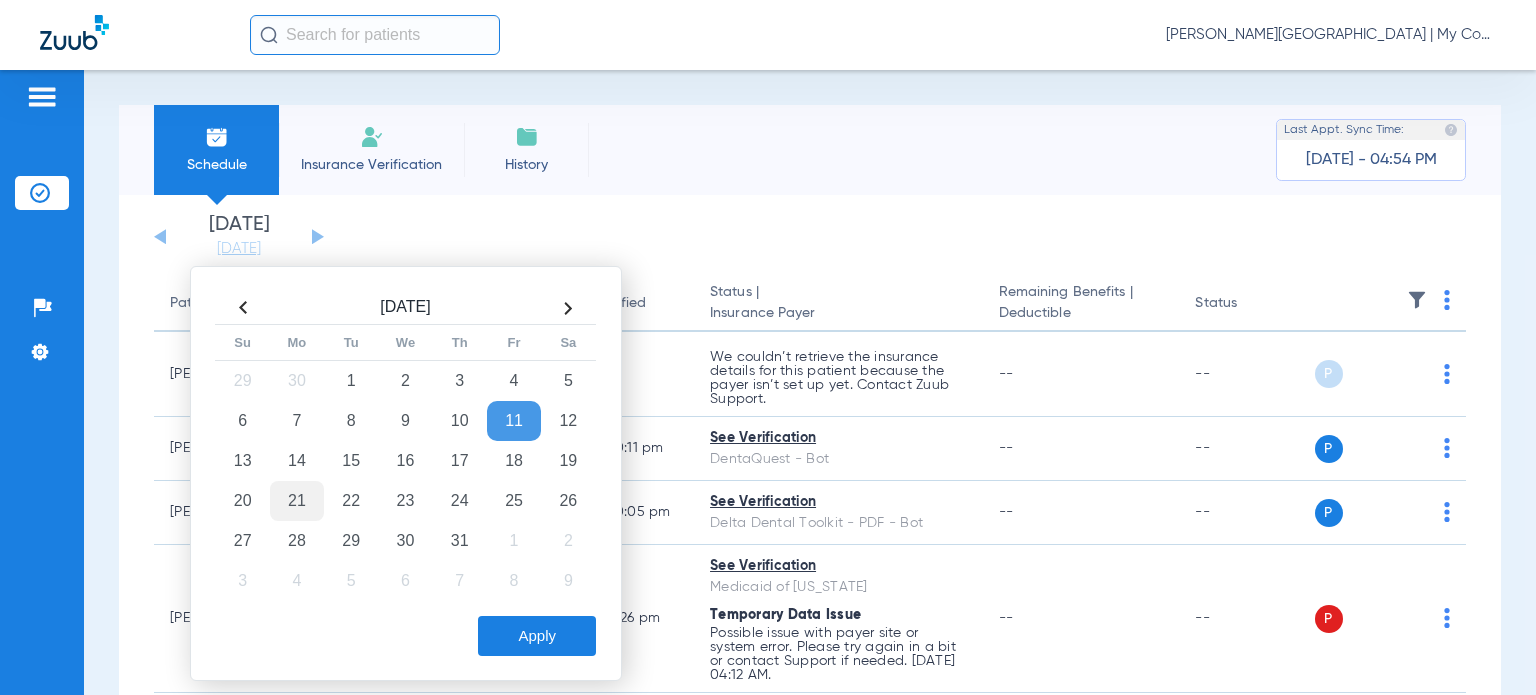 click on "21" 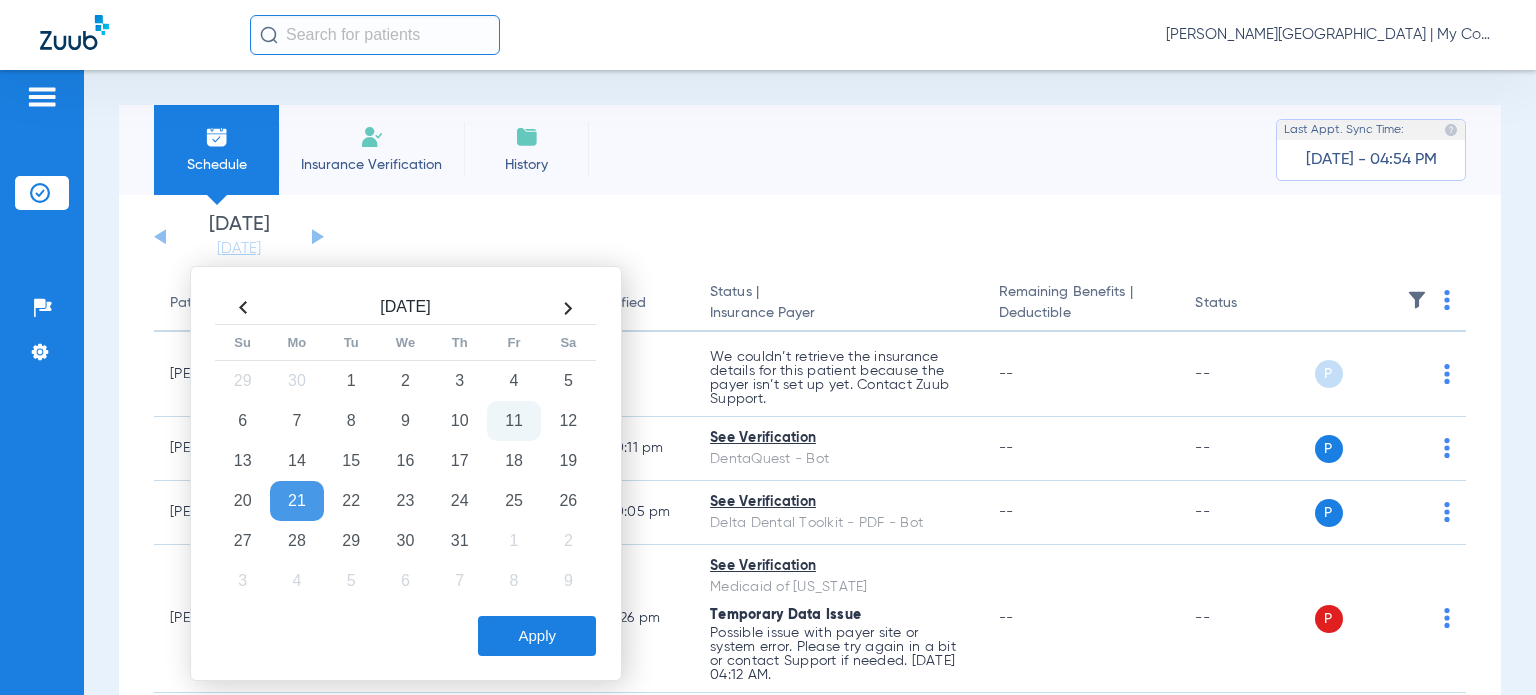click on "Apply" 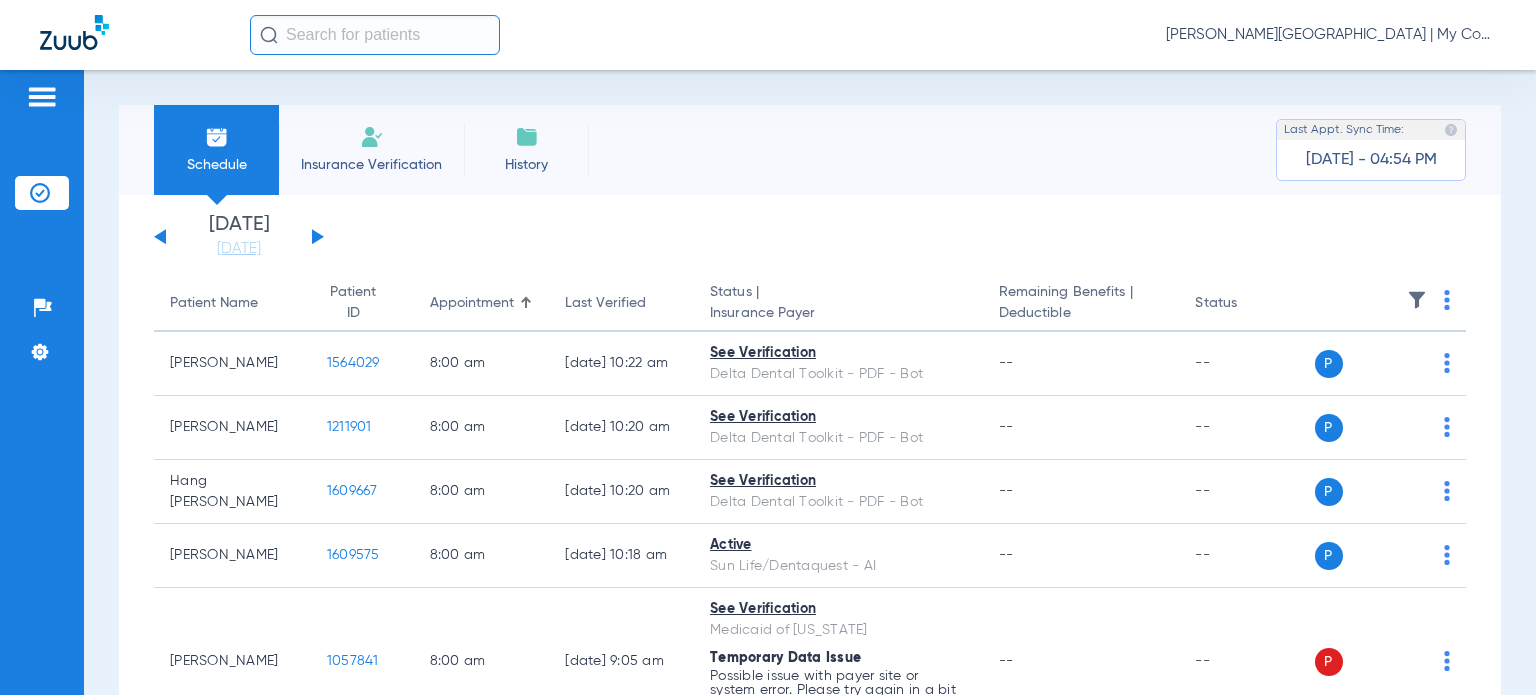 click 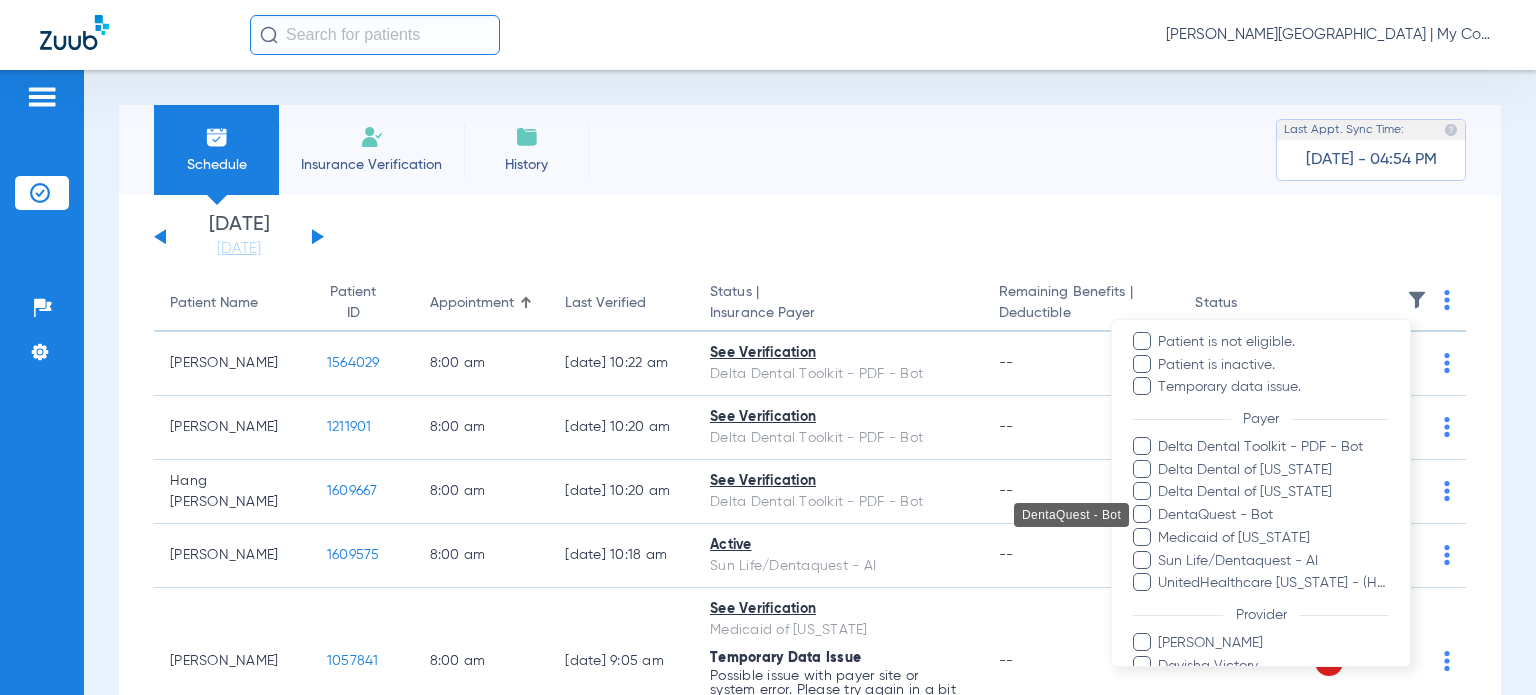 scroll, scrollTop: 300, scrollLeft: 0, axis: vertical 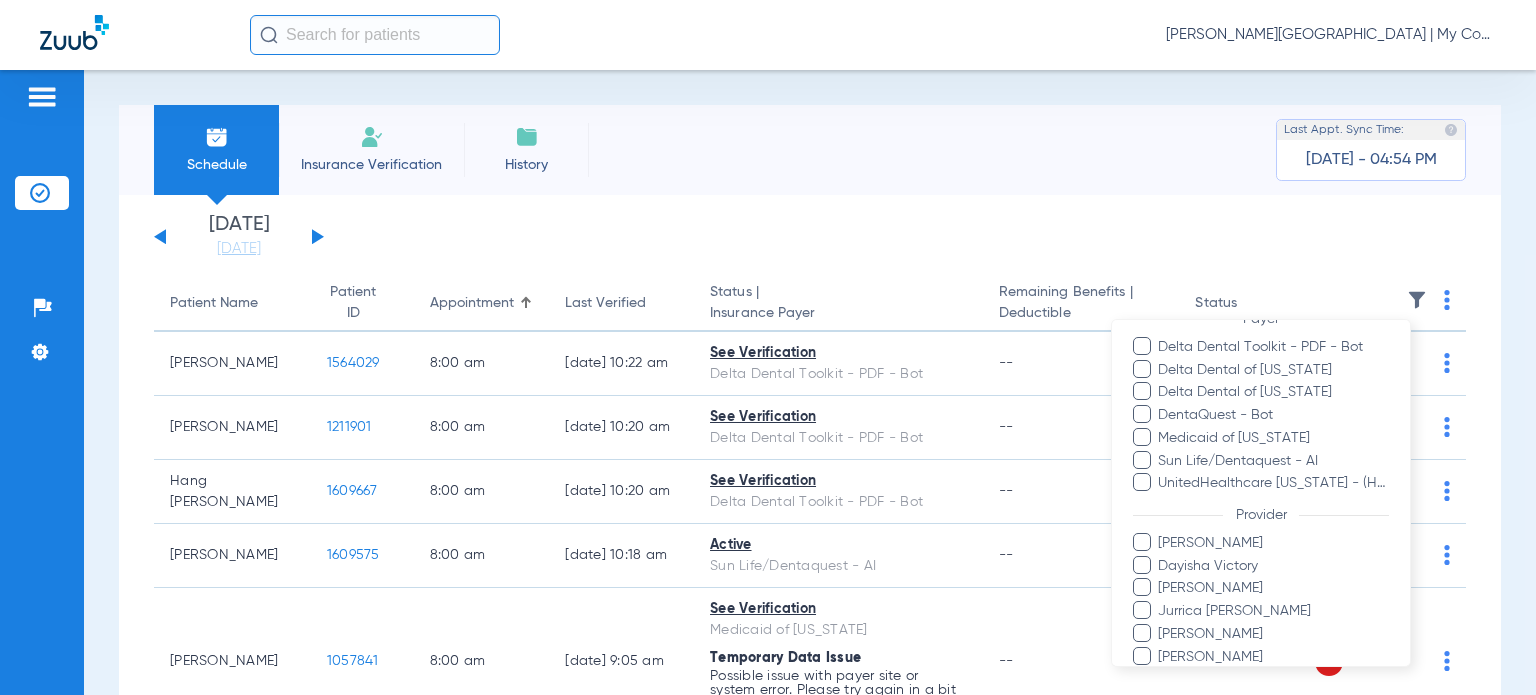 click at bounding box center [768, 347] 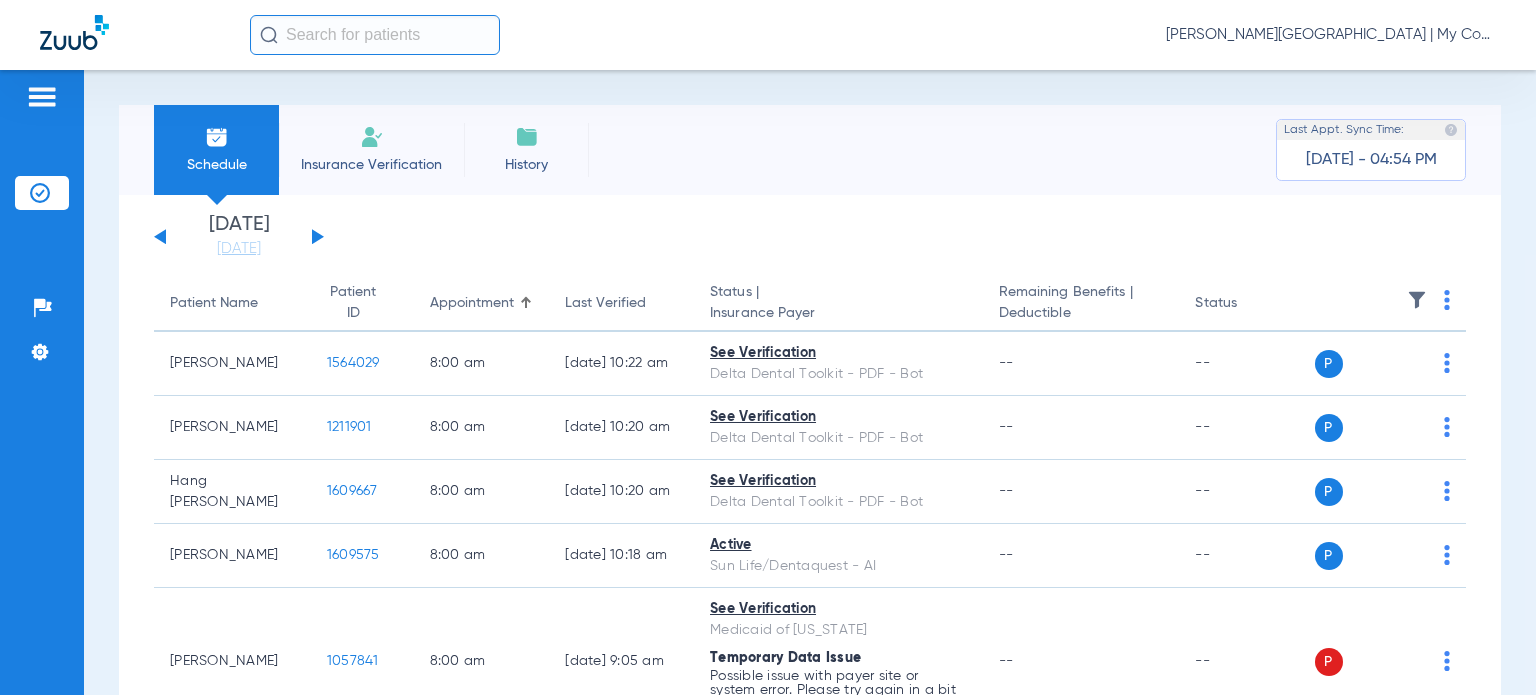click on "[PERSON_NAME][GEOGRAPHIC_DATA] | My Community Dental Centers" 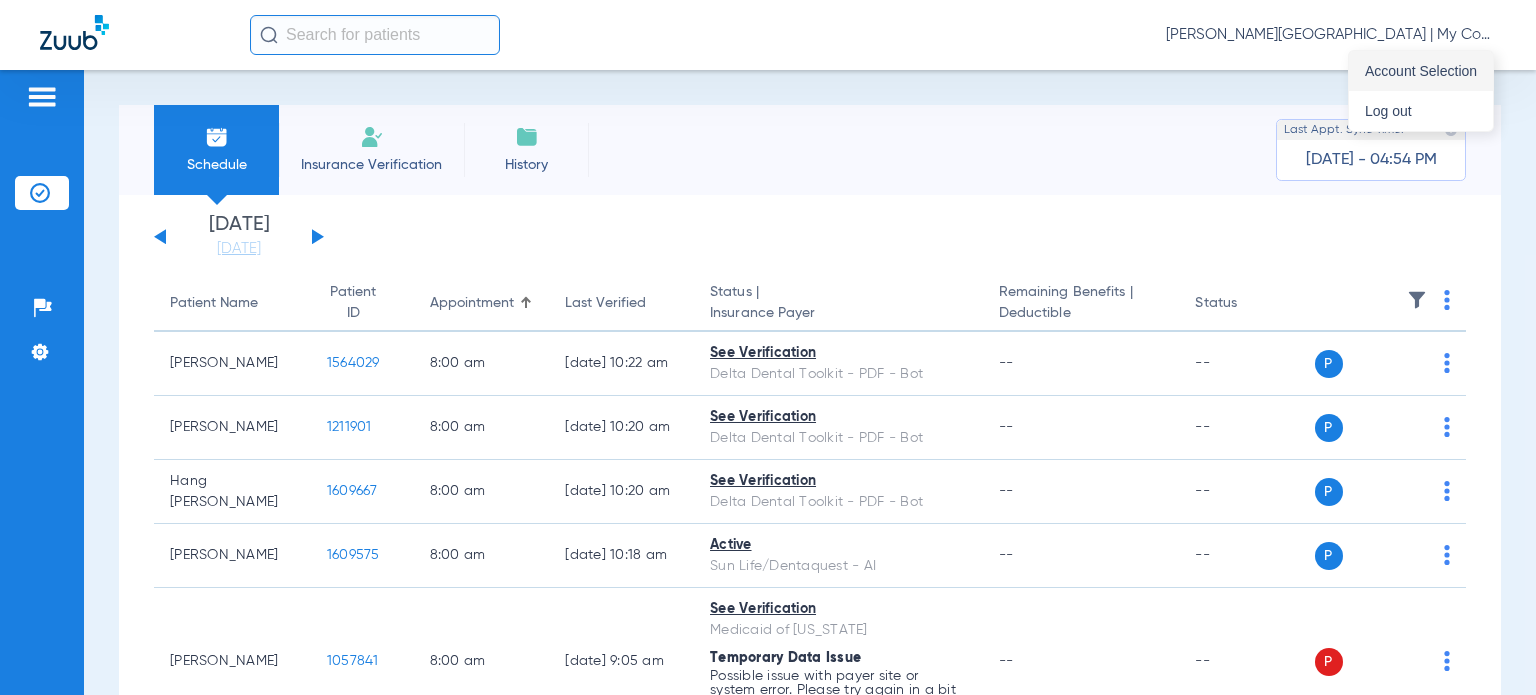 click on "Account Selection" at bounding box center (1421, 71) 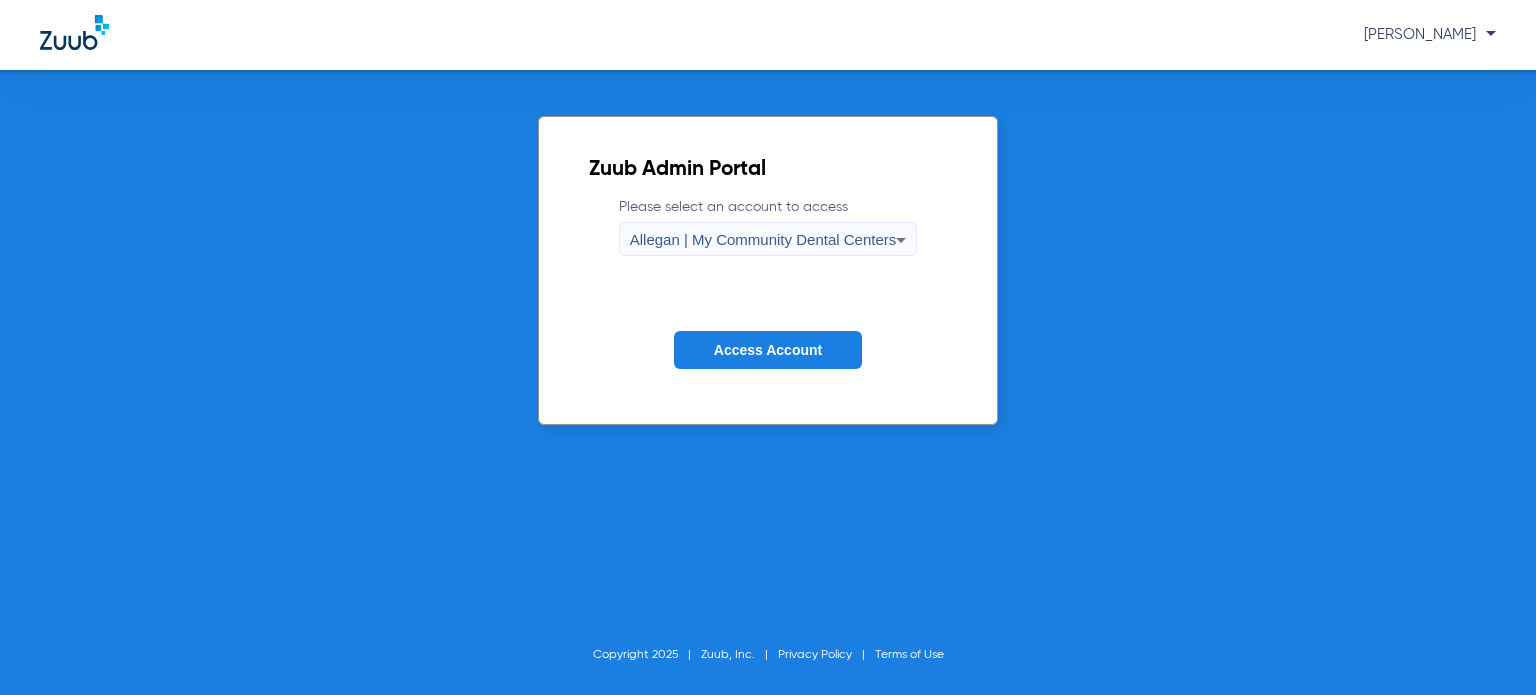 click on "Allegan | My Community Dental Centers" at bounding box center [763, 239] 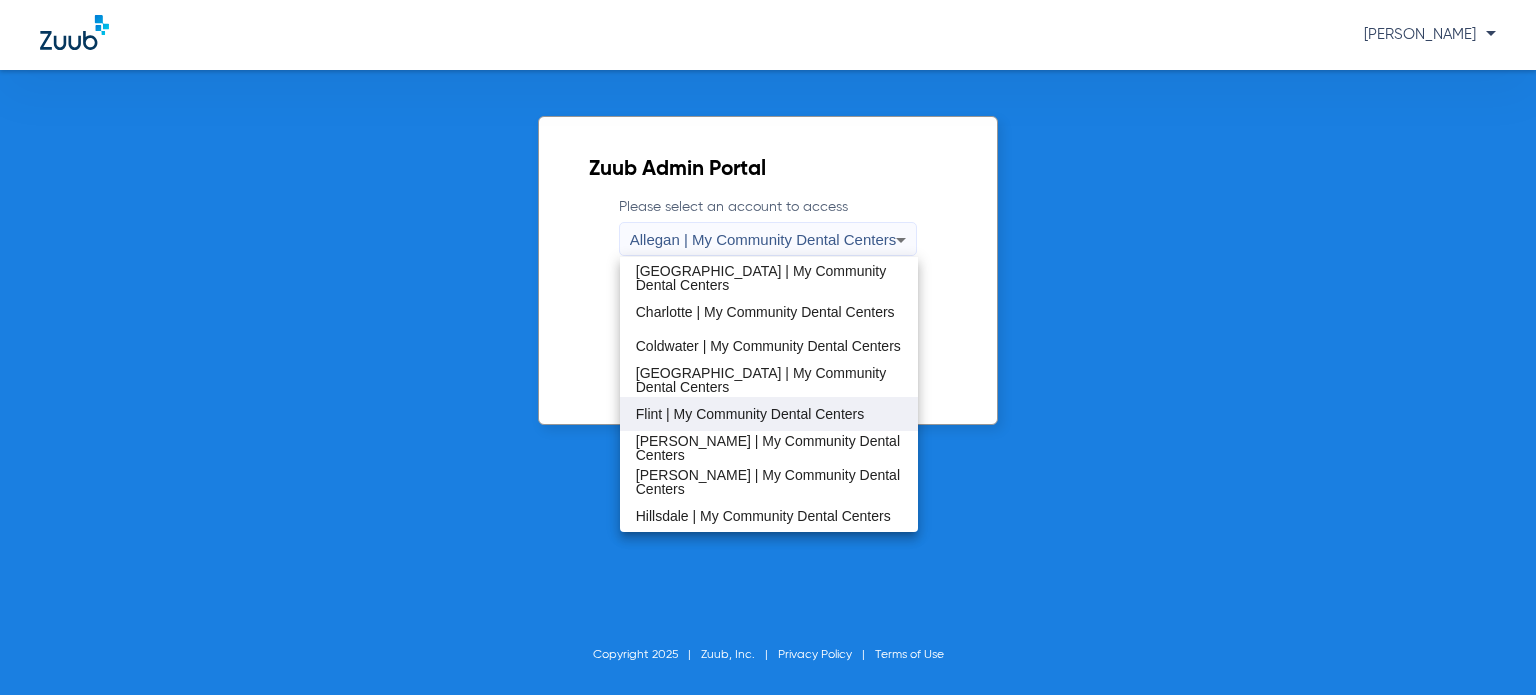 scroll, scrollTop: 300, scrollLeft: 0, axis: vertical 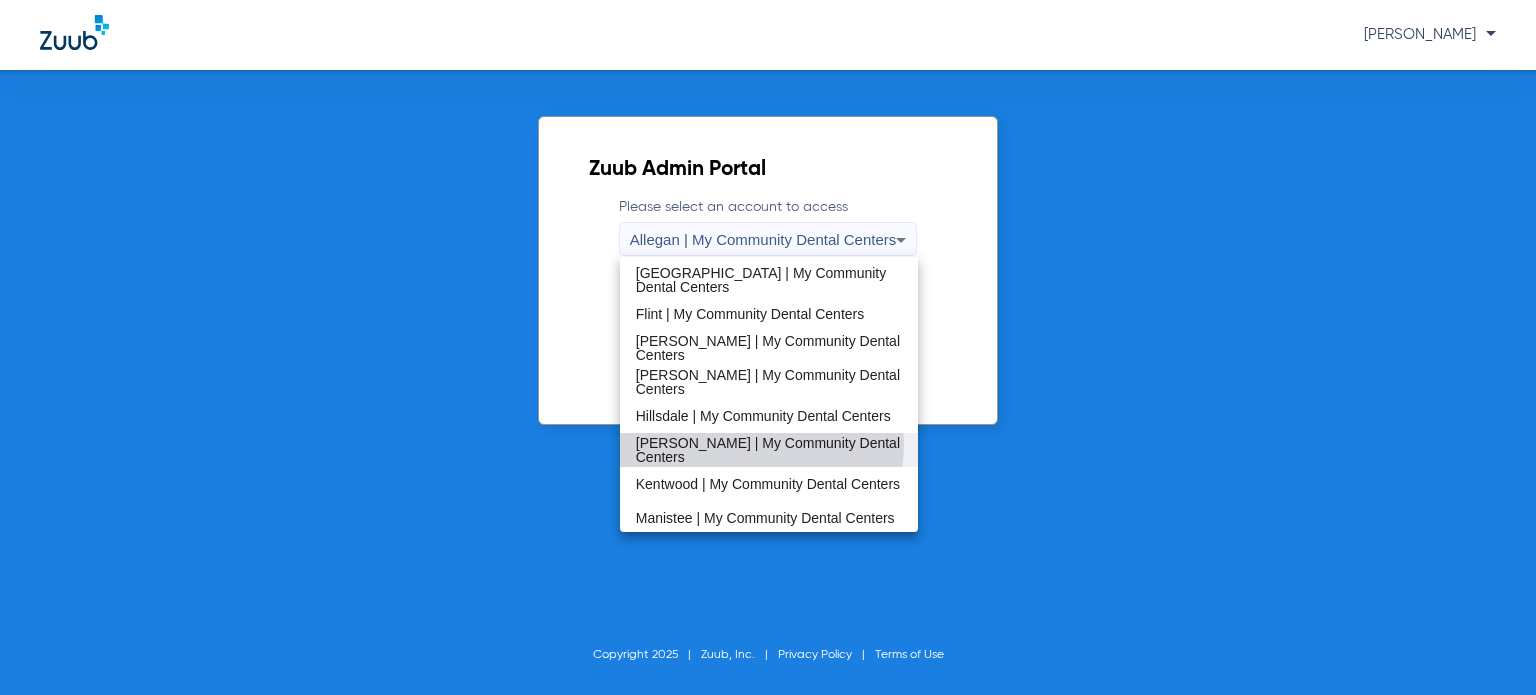 click on "[PERSON_NAME] | My Community Dental Centers" at bounding box center [769, 450] 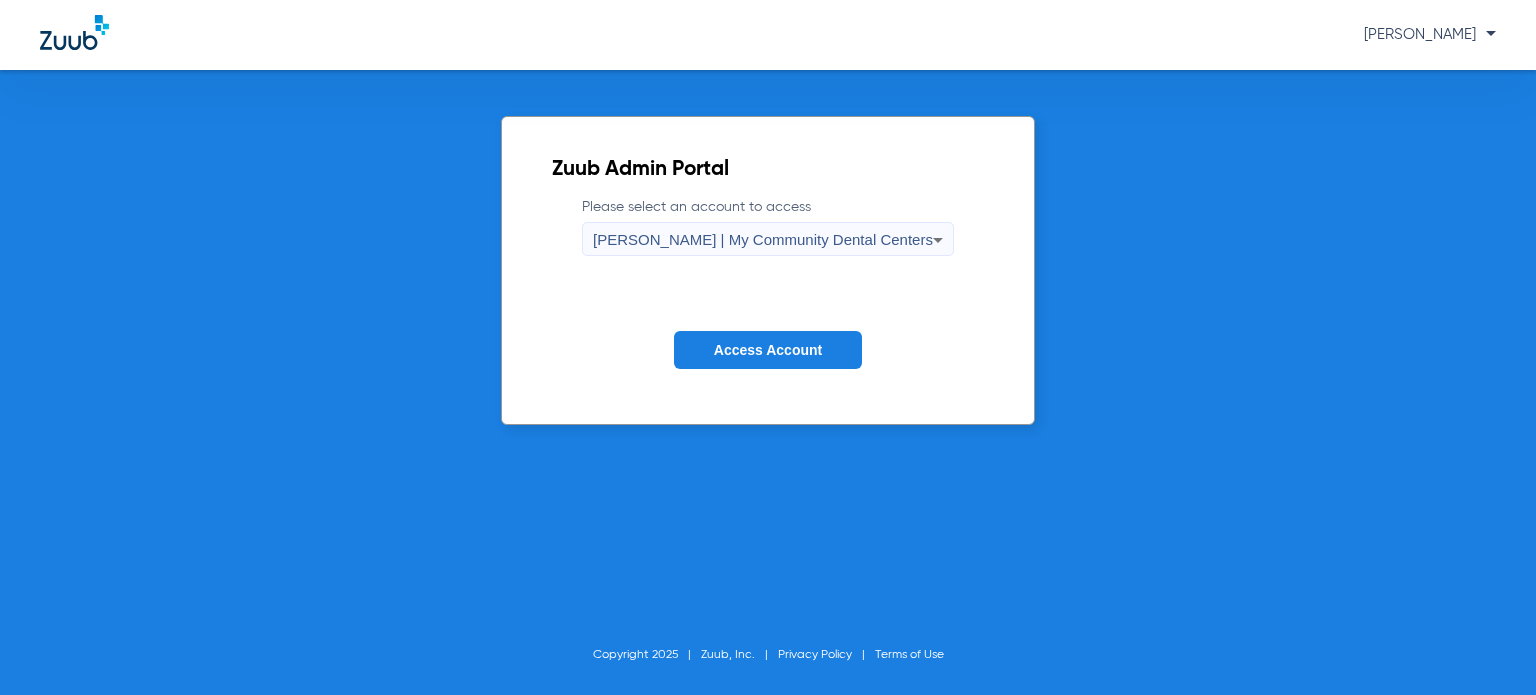 click on "Access Account" 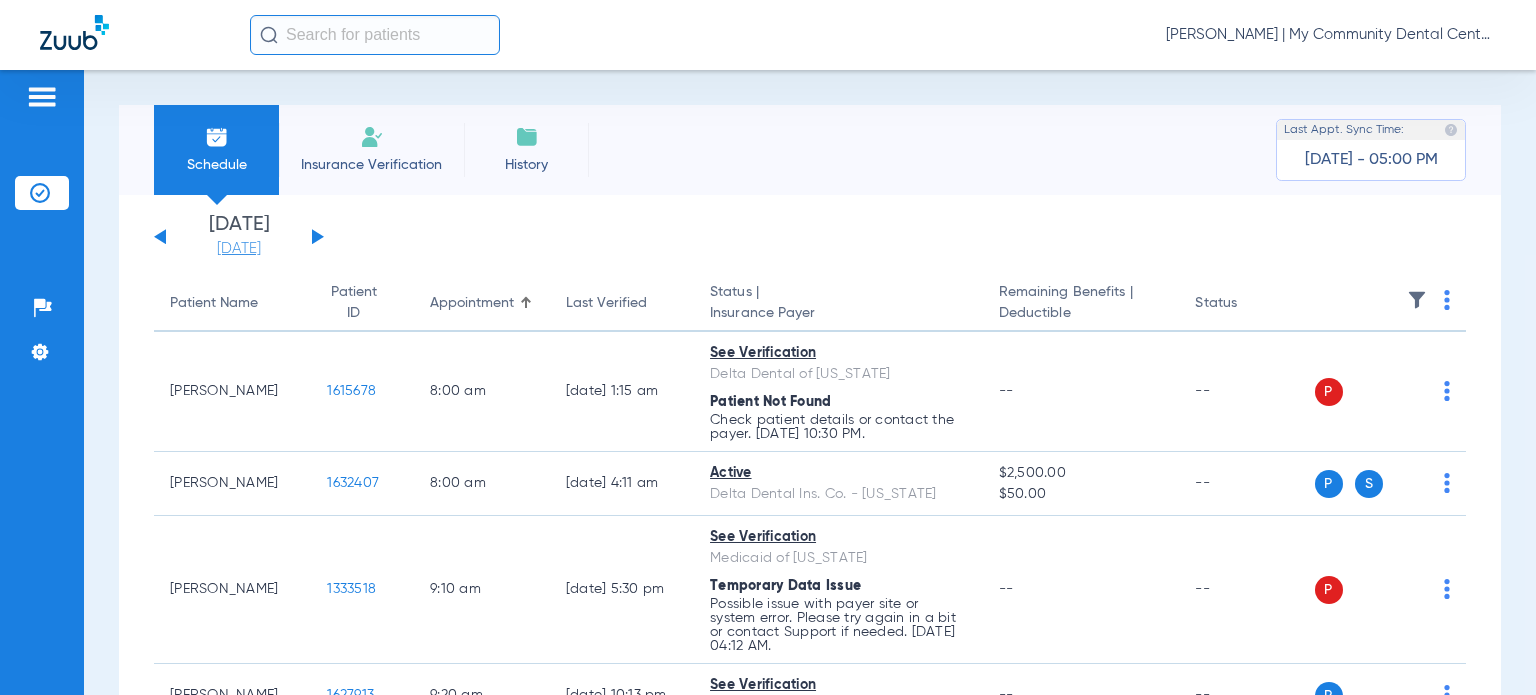 click on "[DATE]" 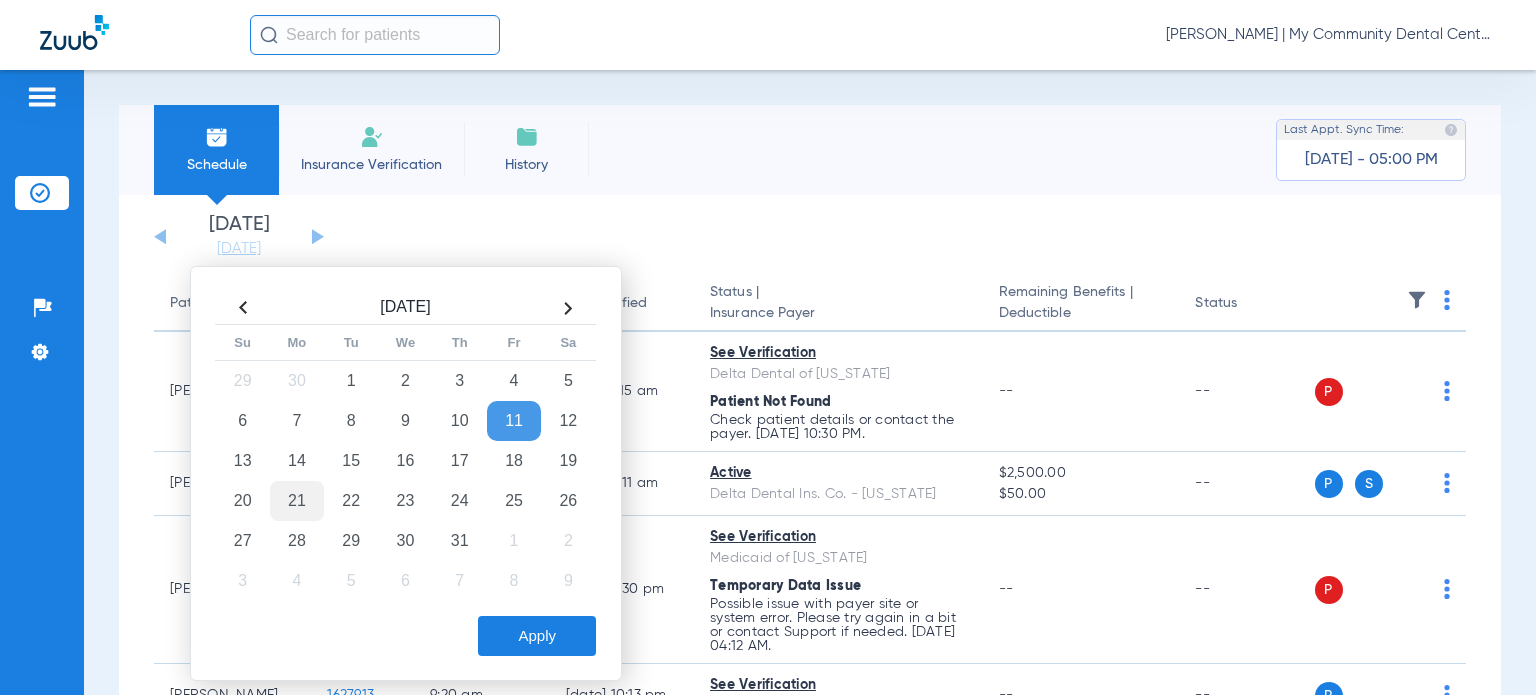 click on "21" 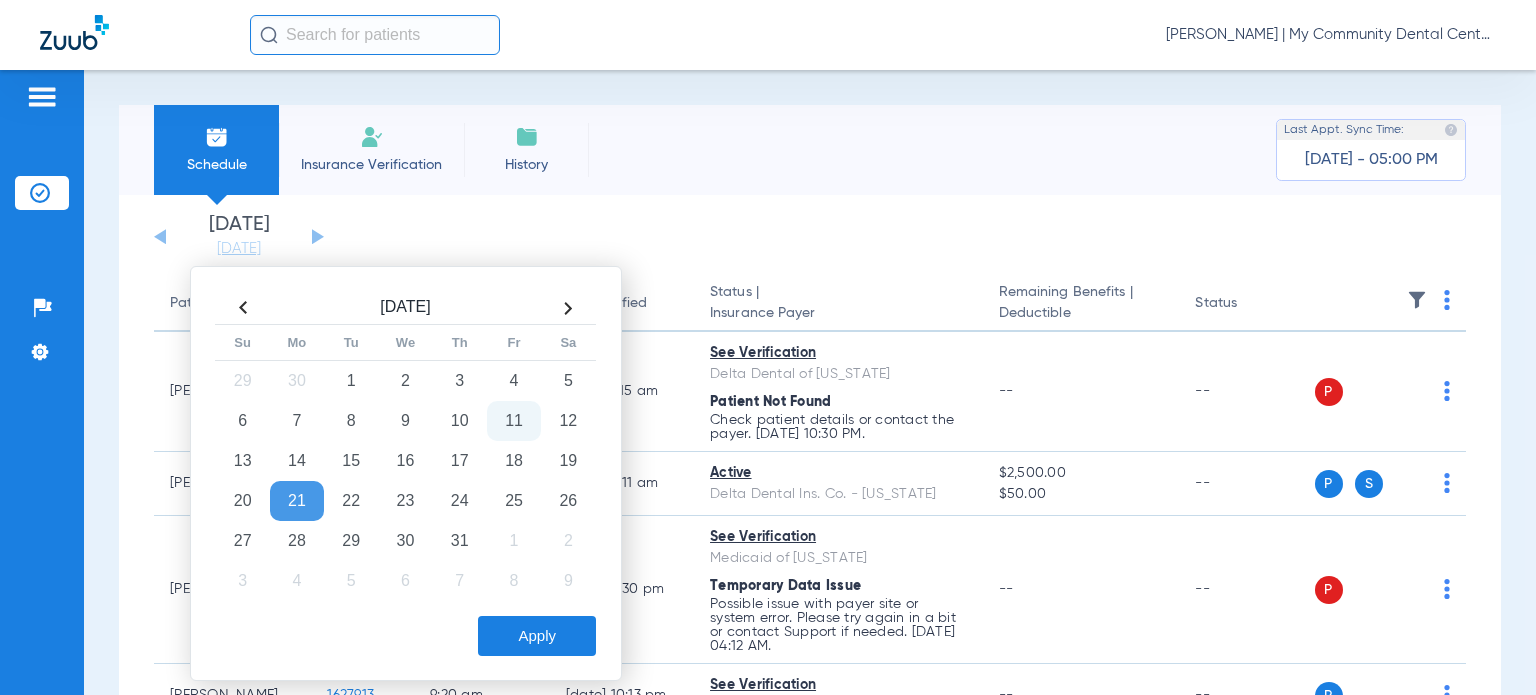 click on "Apply" 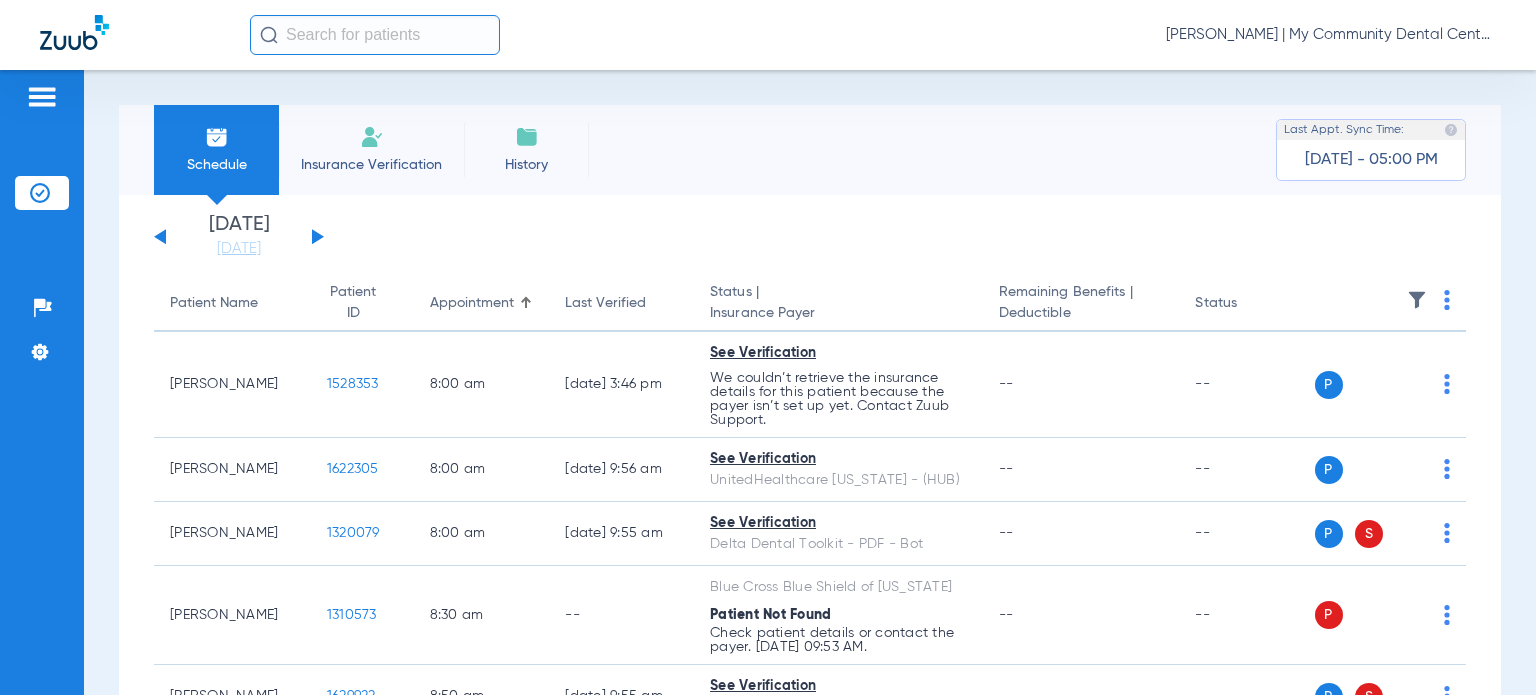 click 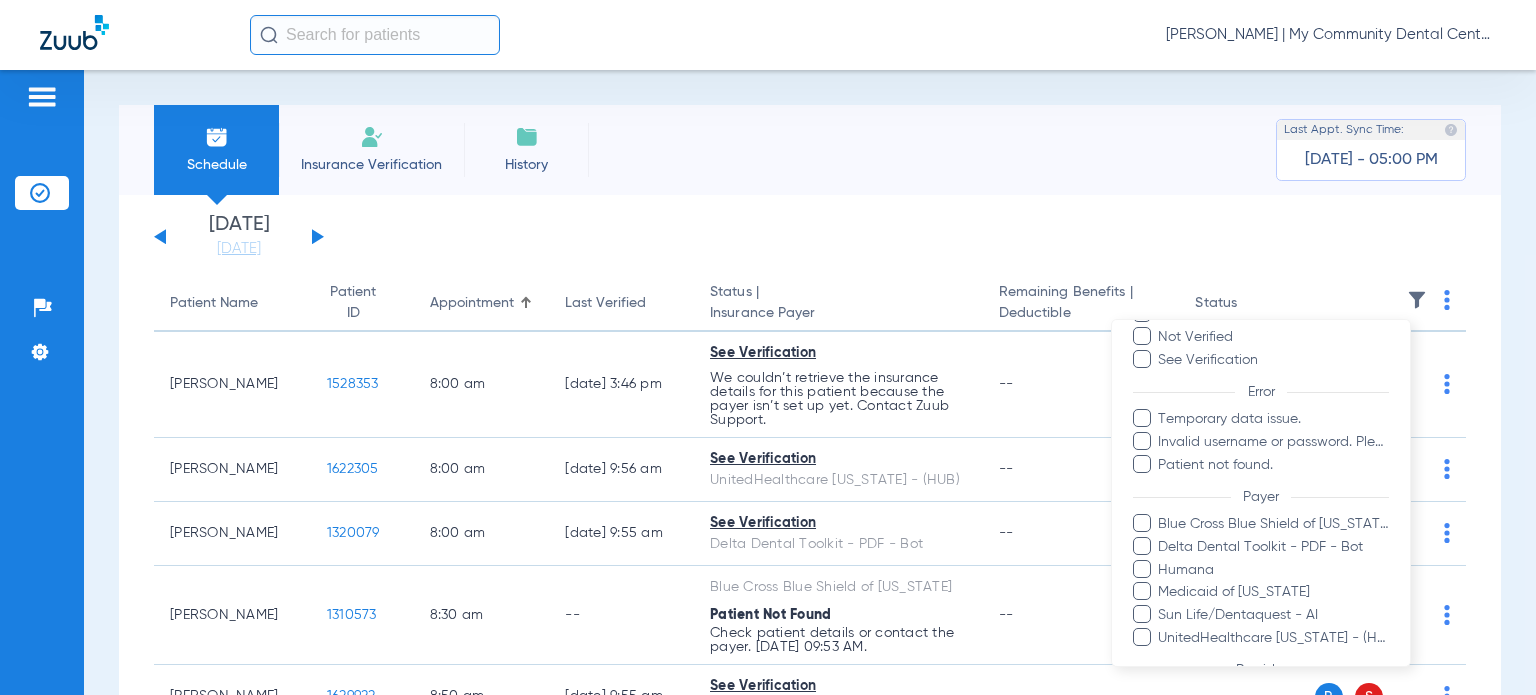 scroll, scrollTop: 200, scrollLeft: 0, axis: vertical 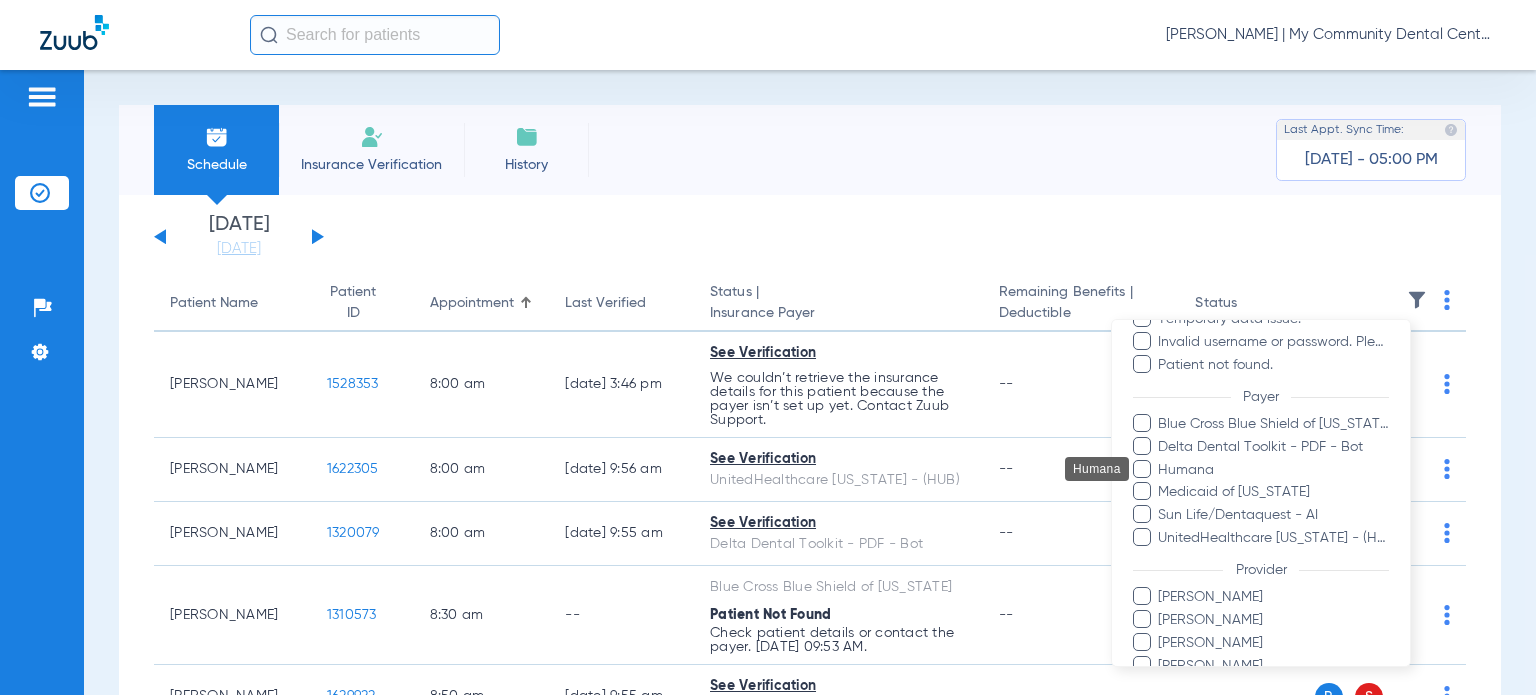 click on "Humana" at bounding box center [1274, 469] 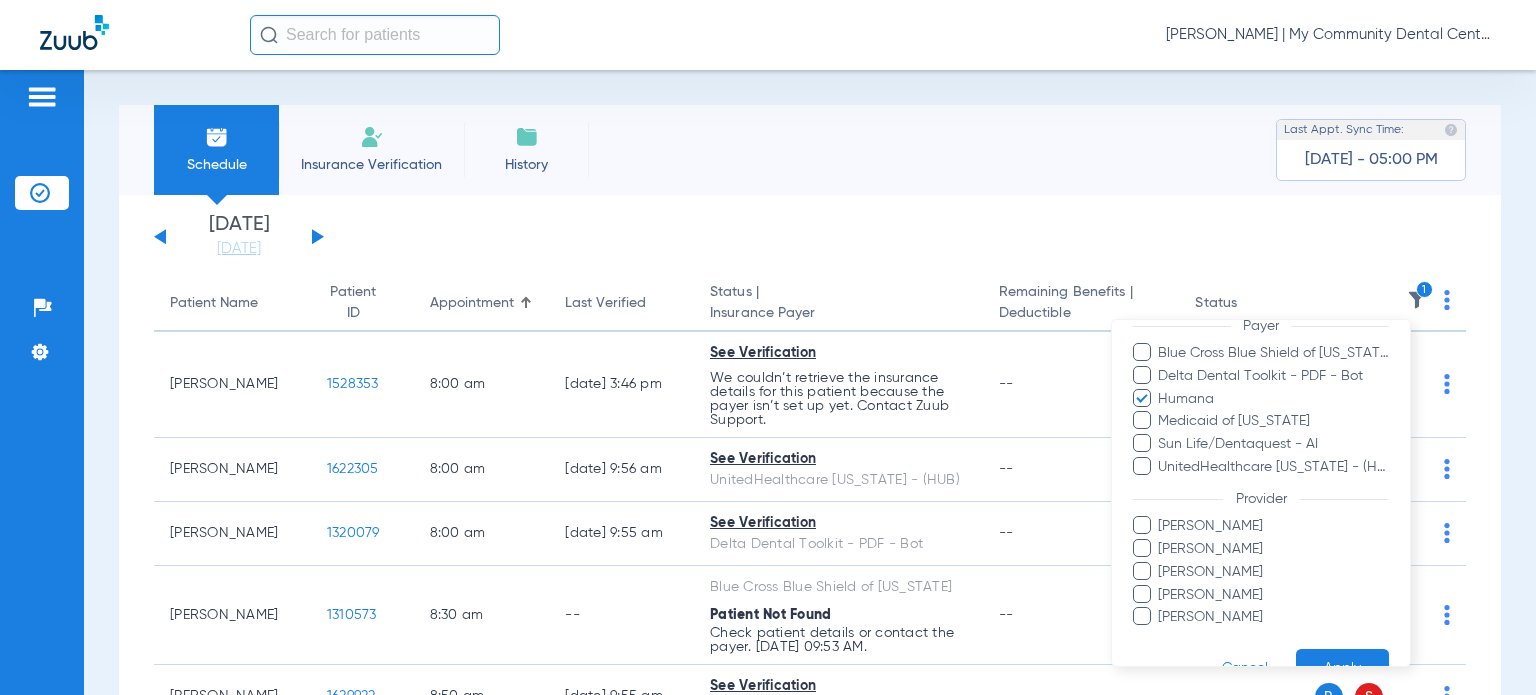 scroll, scrollTop: 313, scrollLeft: 0, axis: vertical 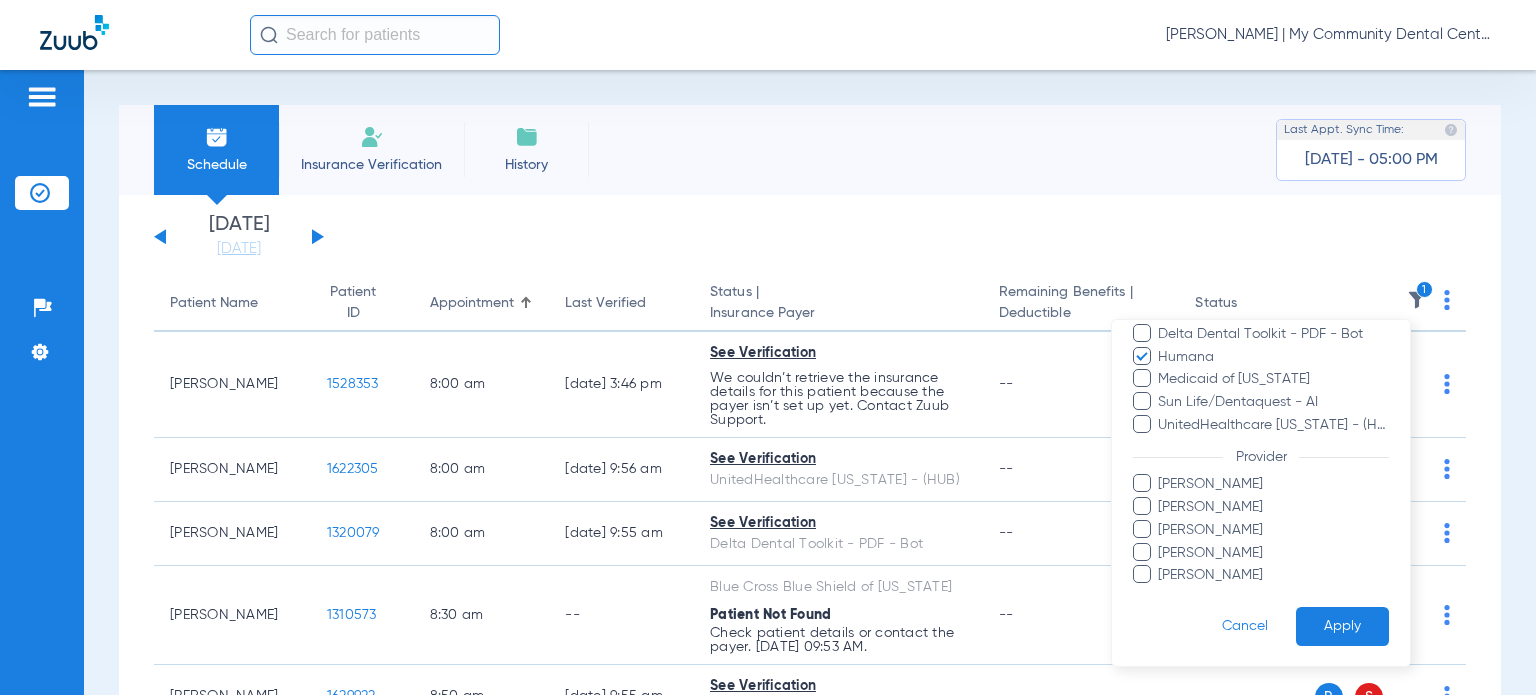 click on "Apply" at bounding box center [1342, 626] 